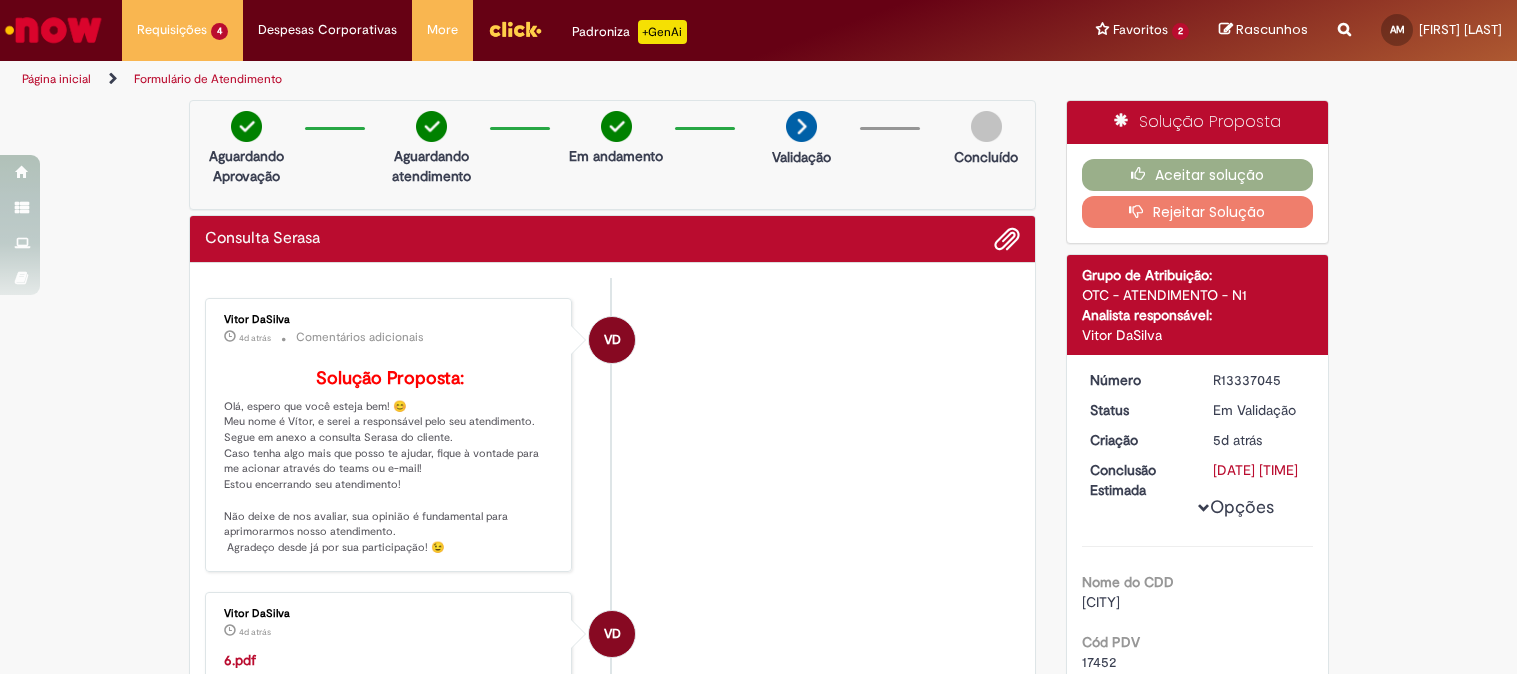 scroll, scrollTop: 0, scrollLeft: 0, axis: both 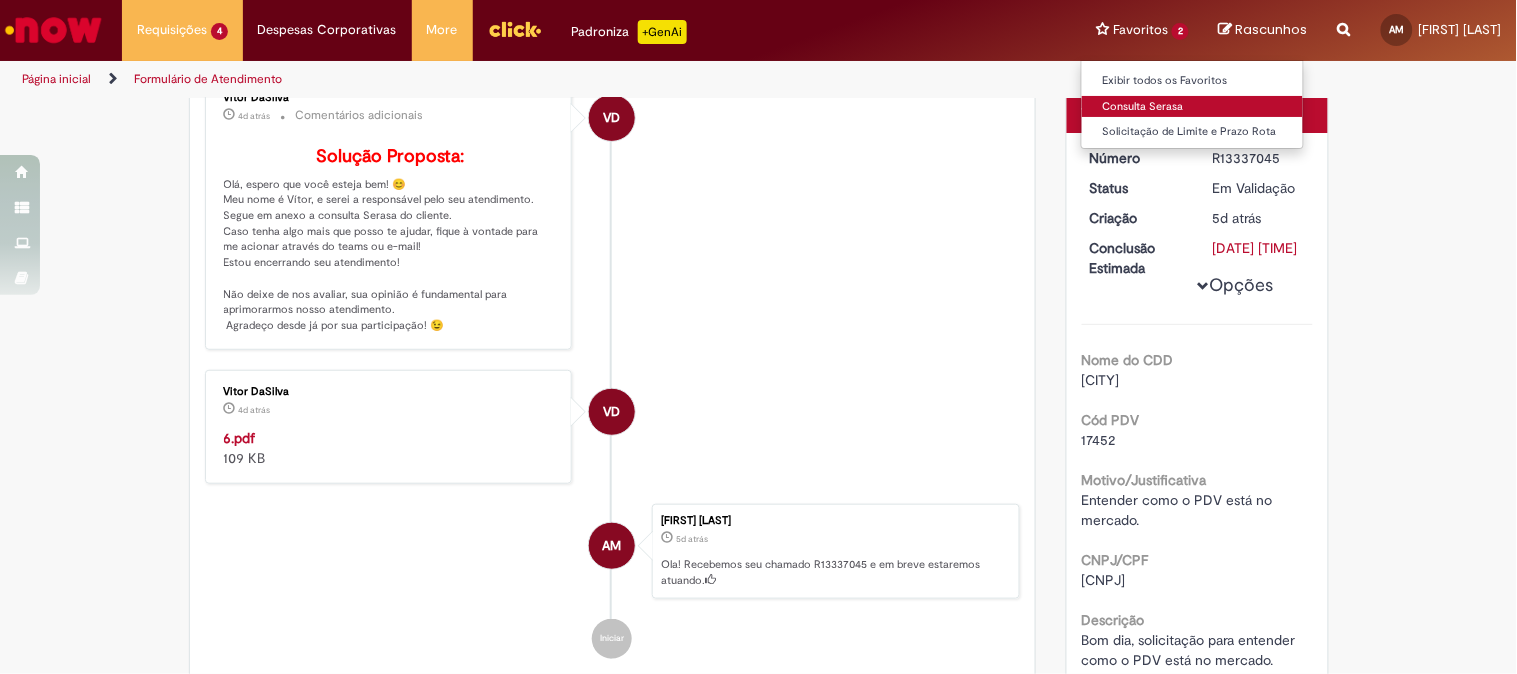 click on "Consulta Serasa" at bounding box center (1192, 107) 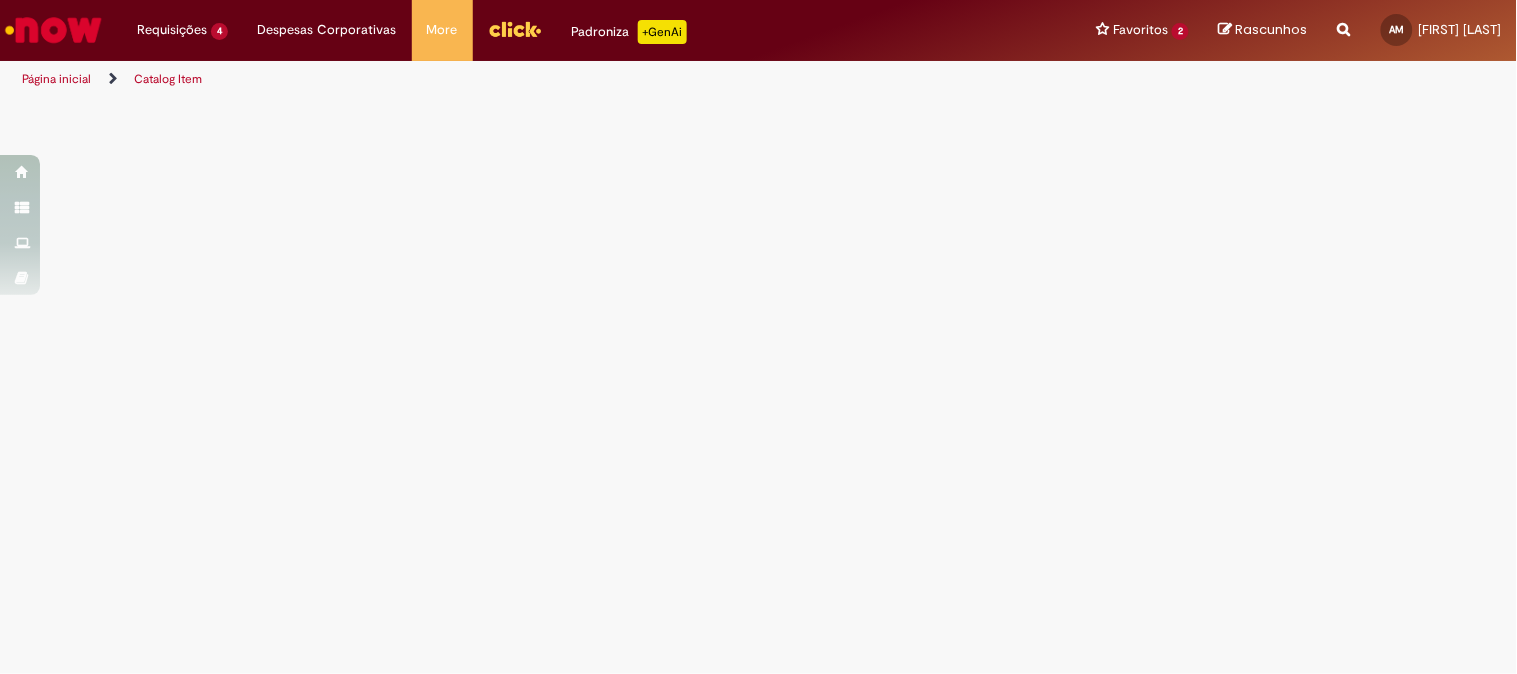 scroll, scrollTop: 0, scrollLeft: 0, axis: both 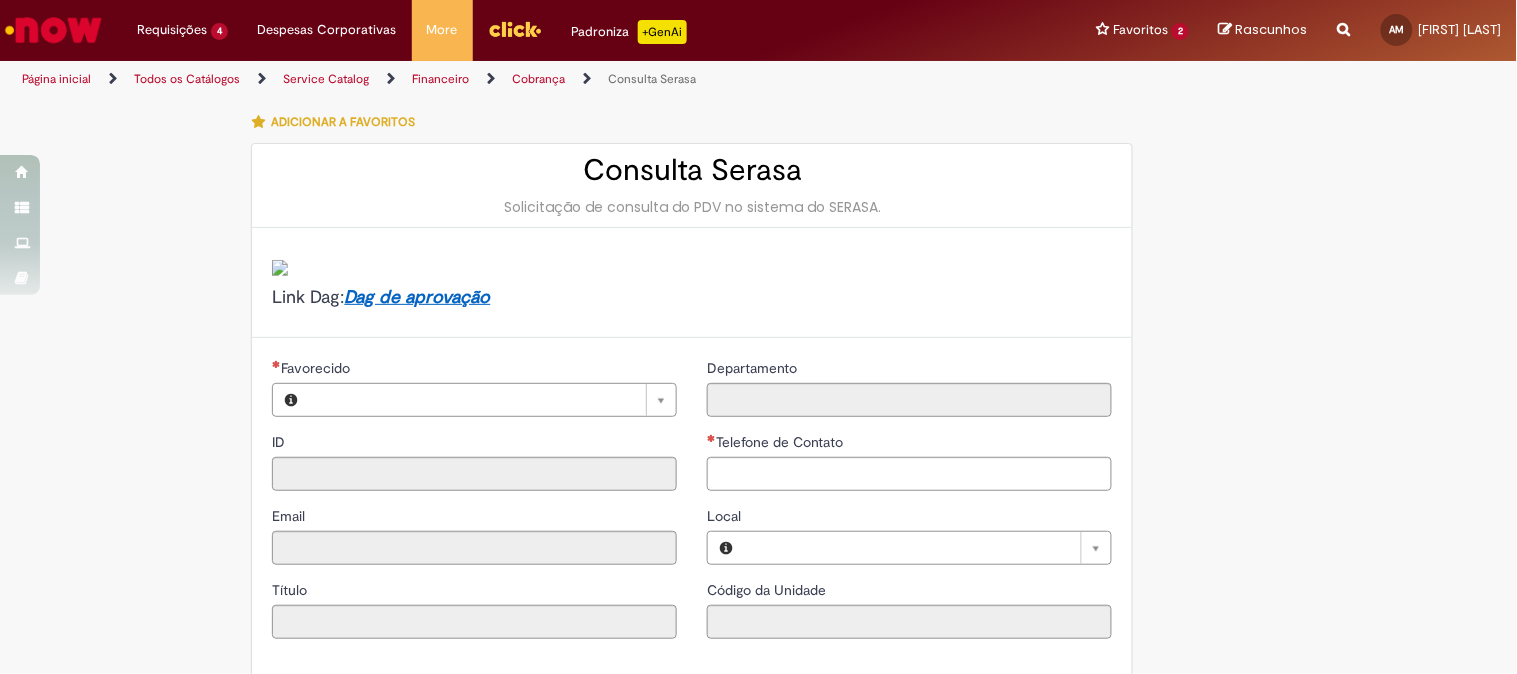 type on "********" 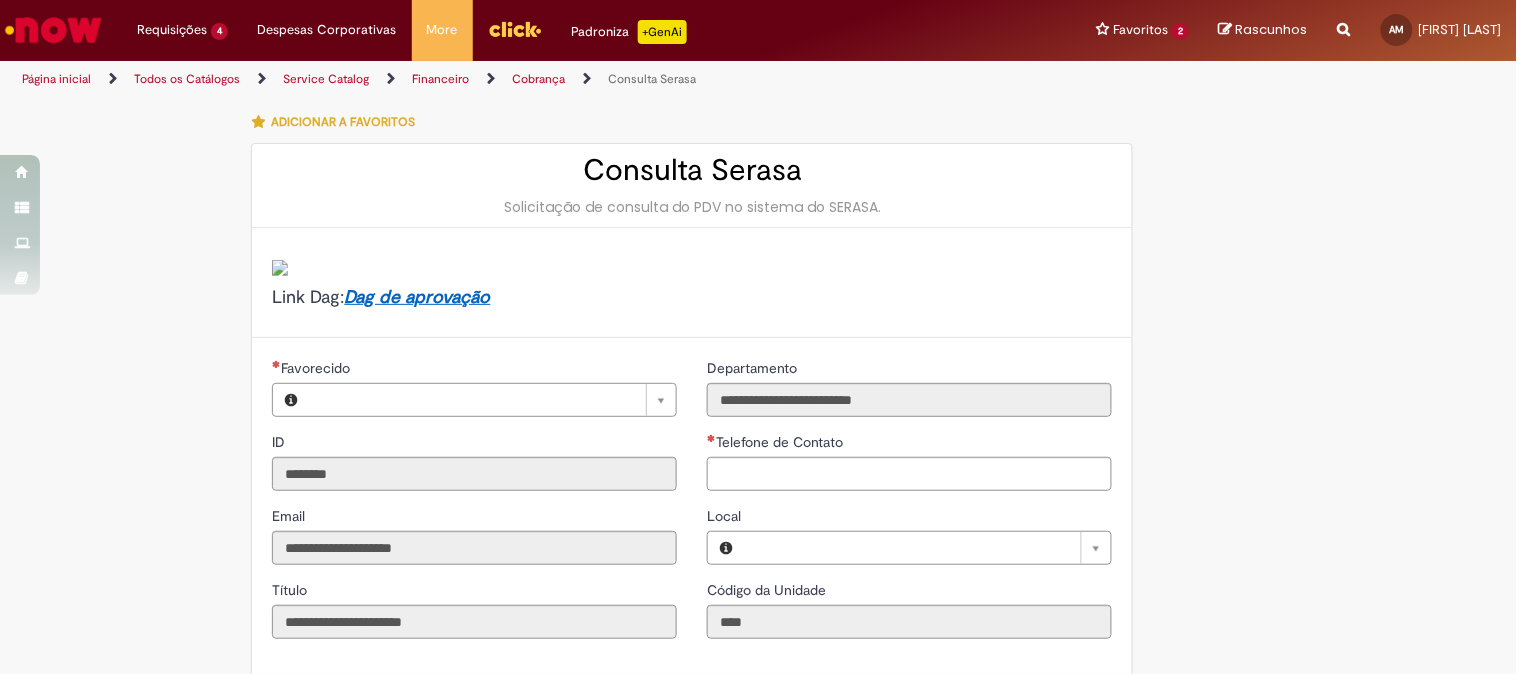 type on "**********" 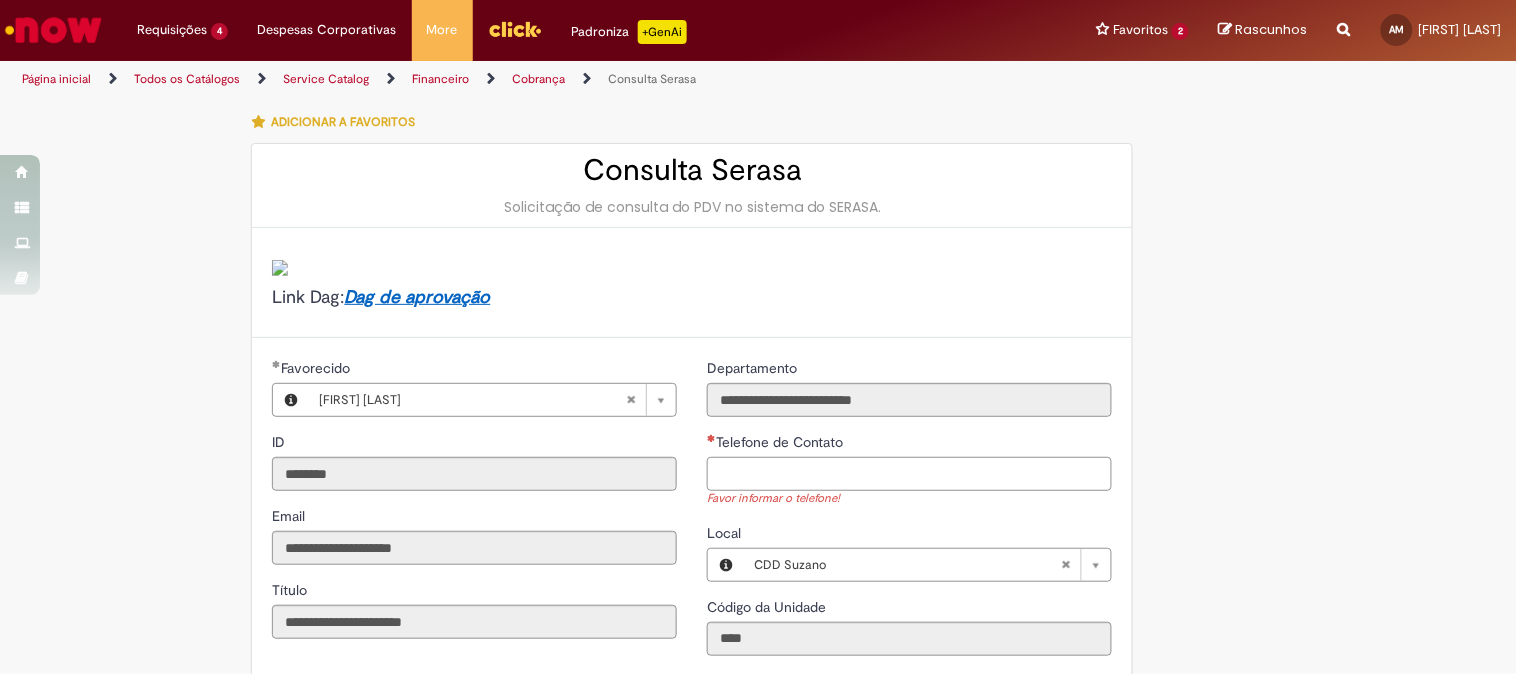 click on "Telefone de Contato" at bounding box center [909, 474] 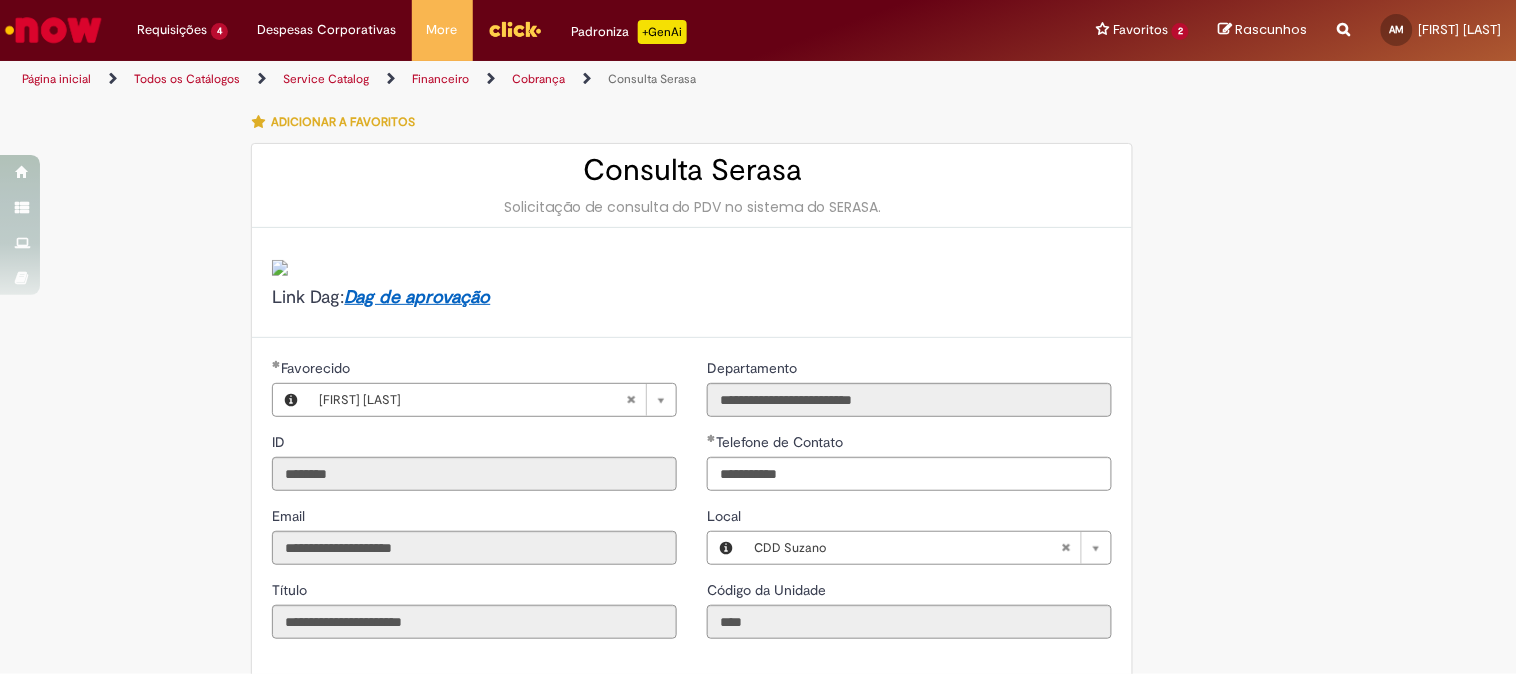 type on "**********" 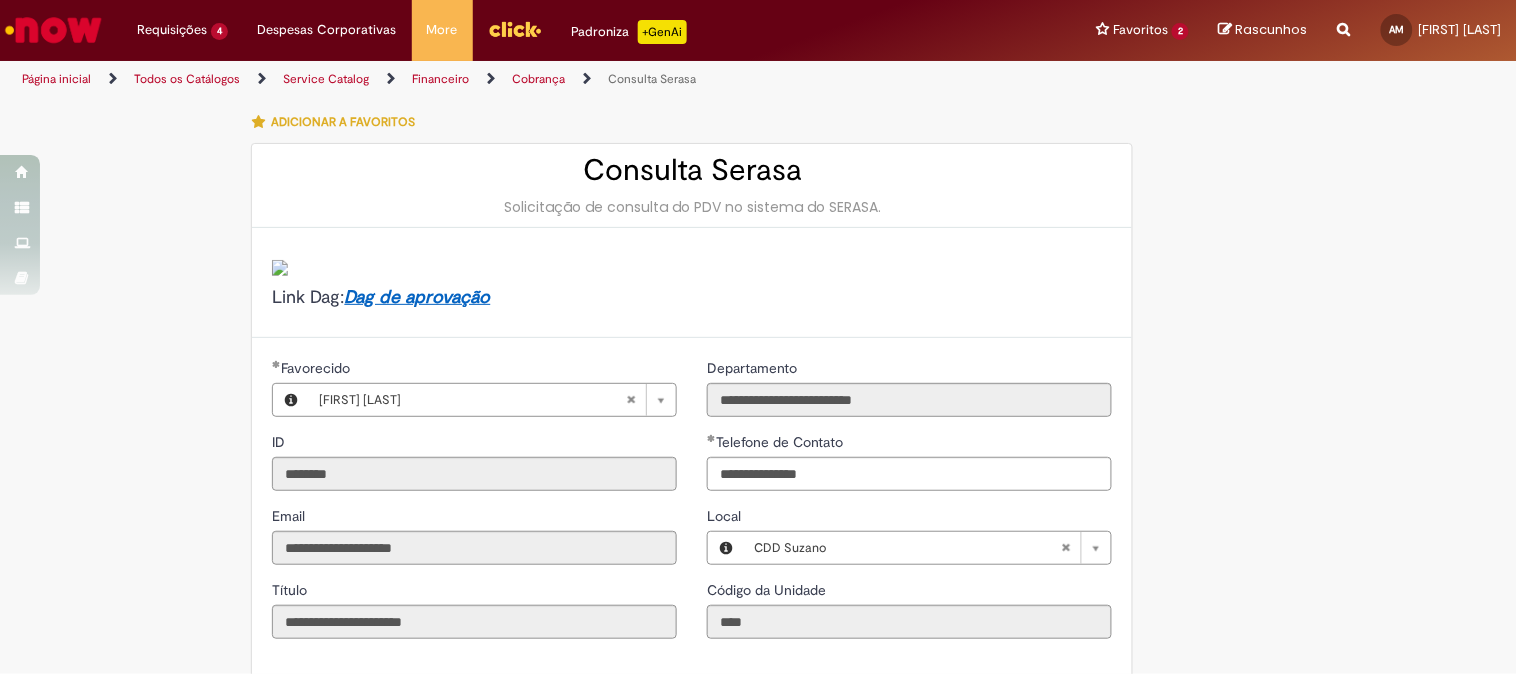 click on "Departamento" at bounding box center (909, 370) 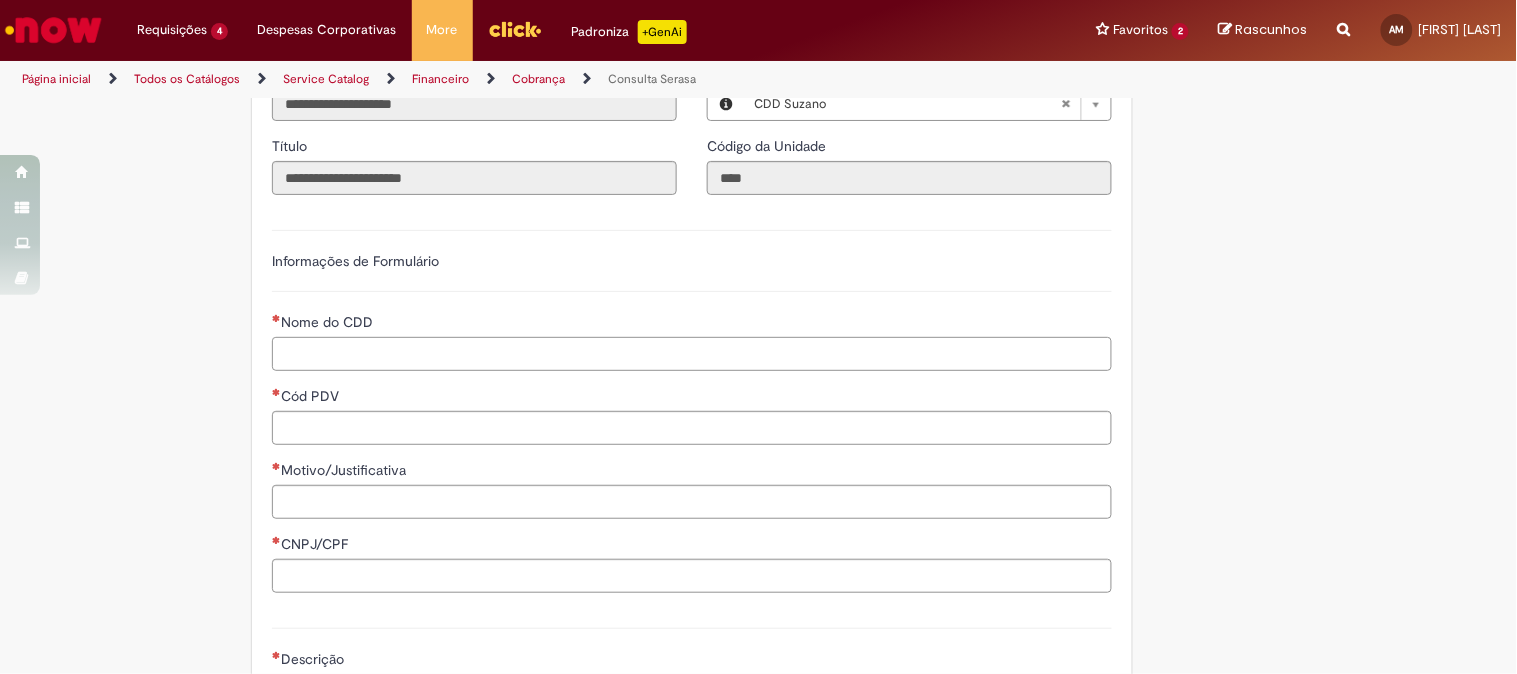 click on "Nome do CDD" at bounding box center [692, 354] 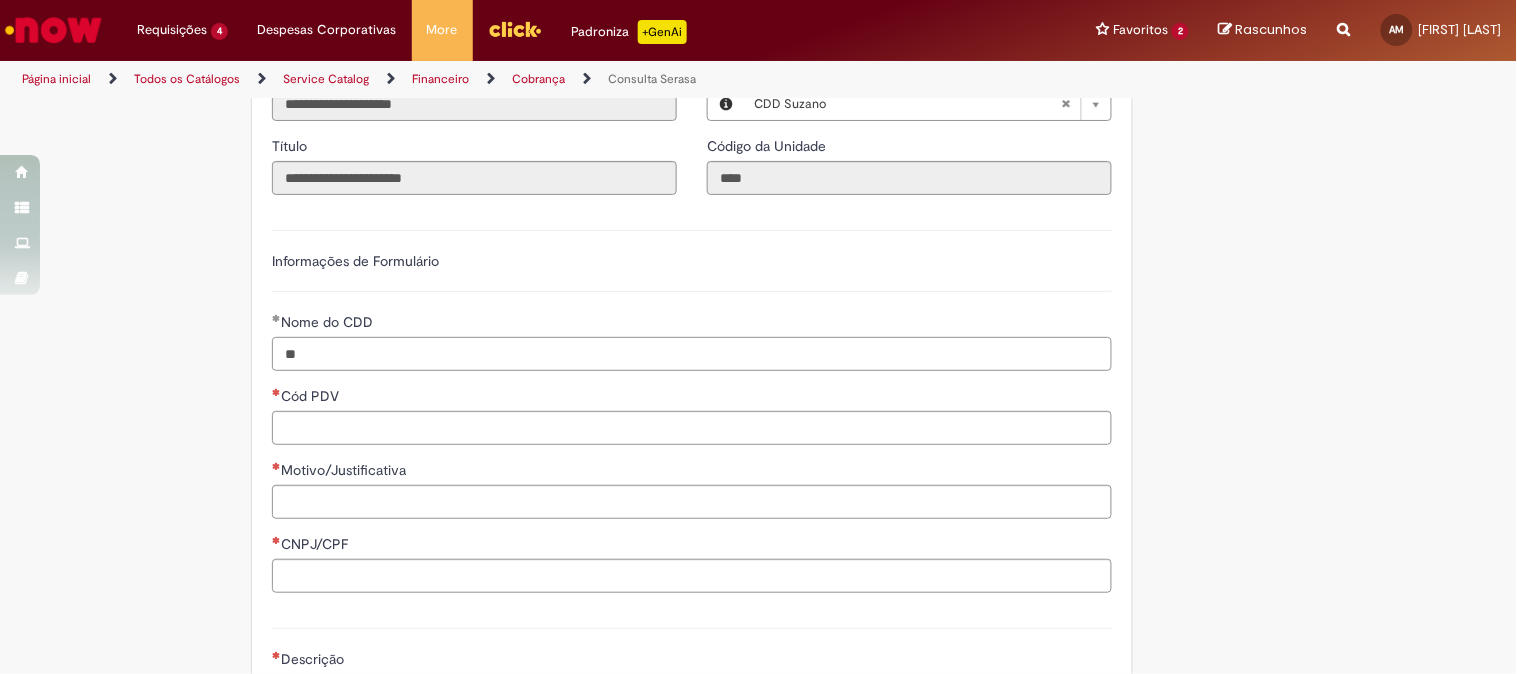 type on "*" 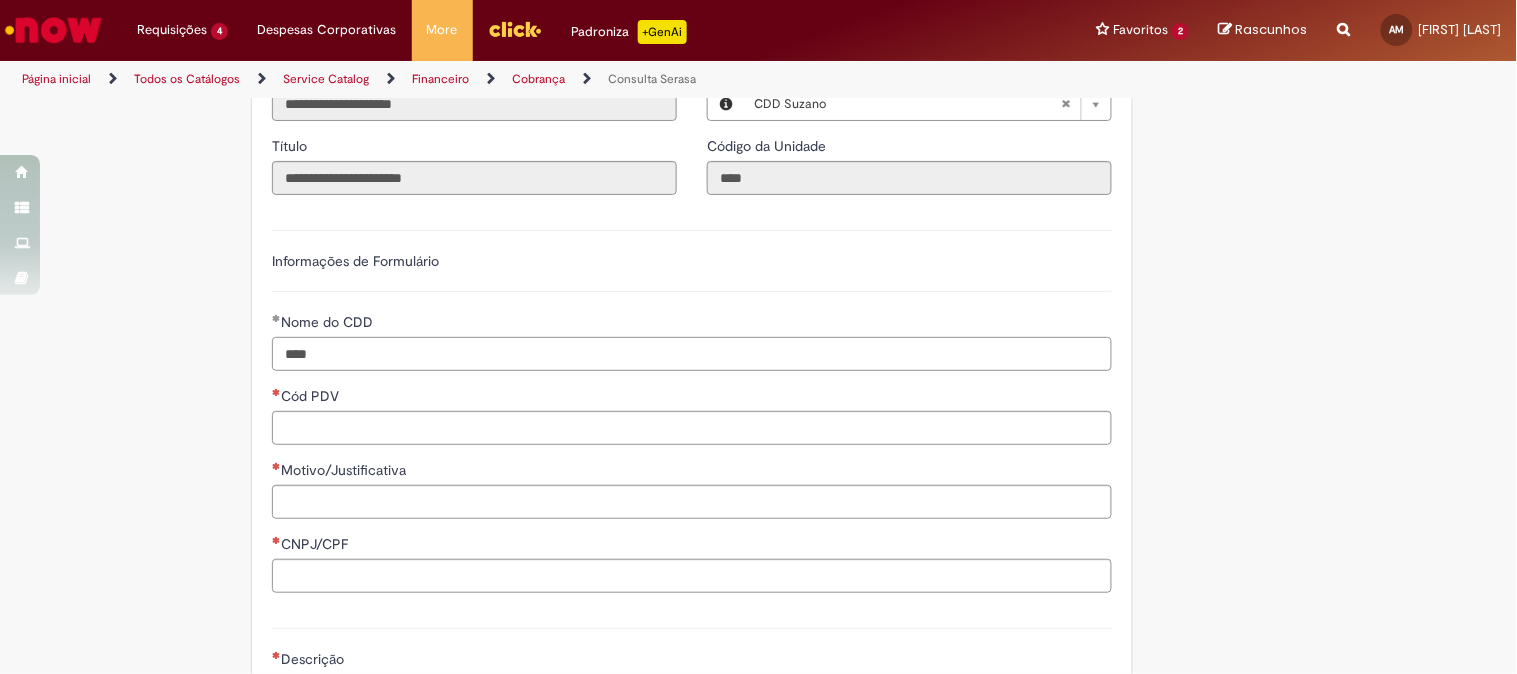 type on "****" 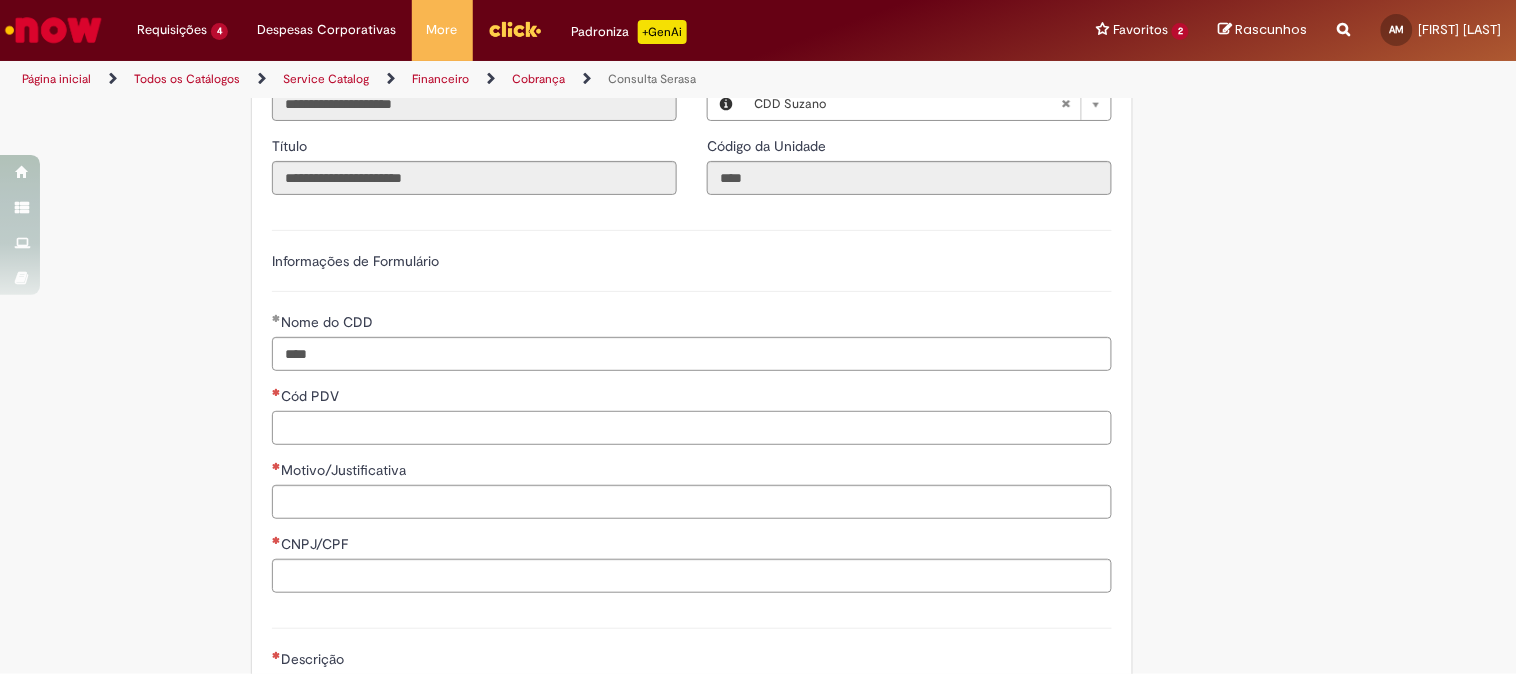 click on "Cód PDV" at bounding box center [692, 428] 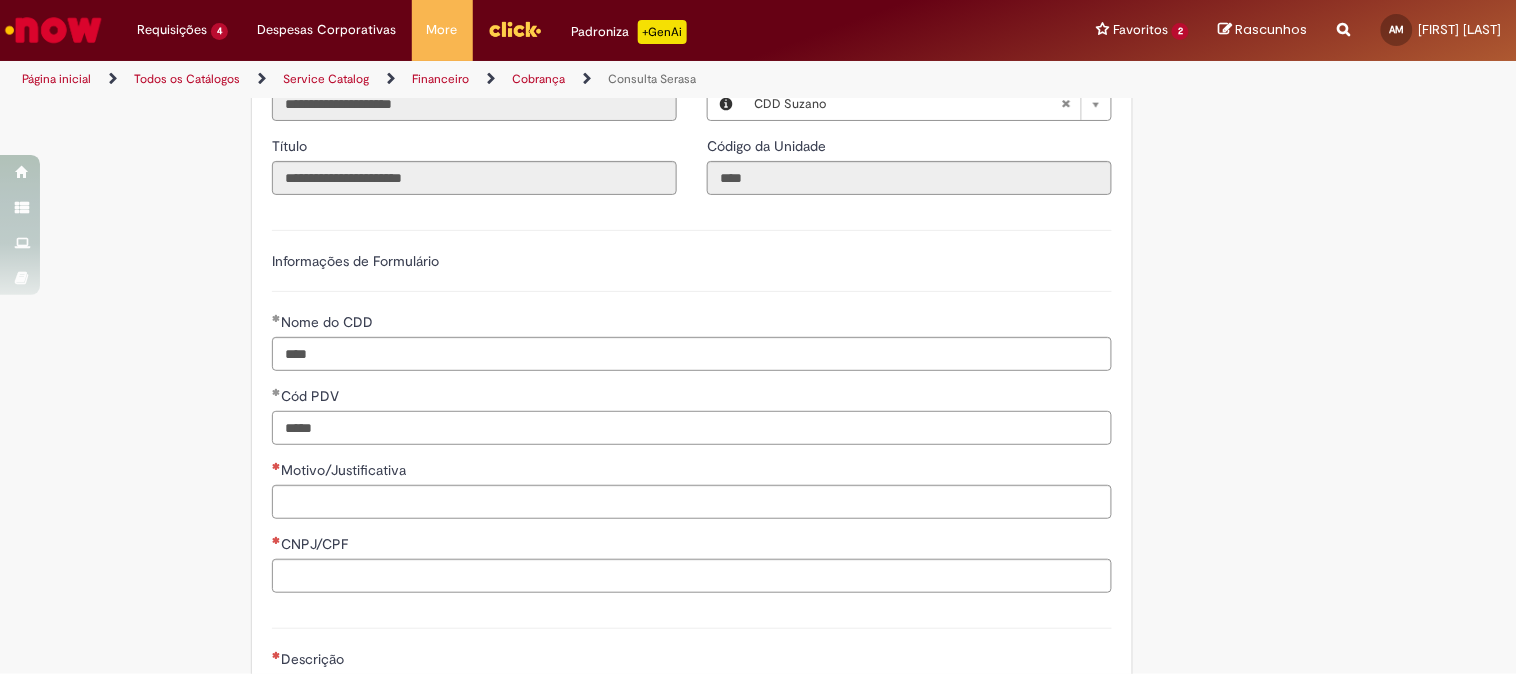 type on "*****" 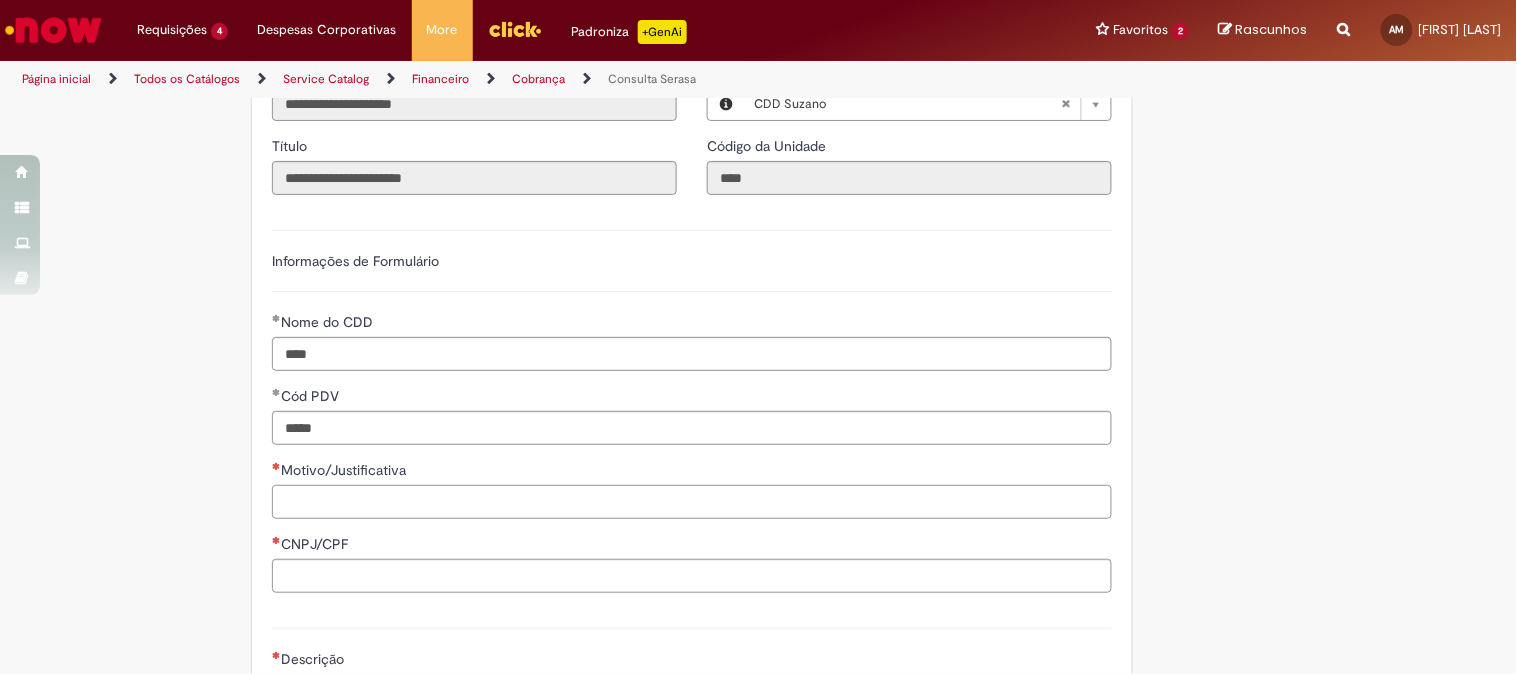 click on "Motivo/Justificativa" at bounding box center [692, 502] 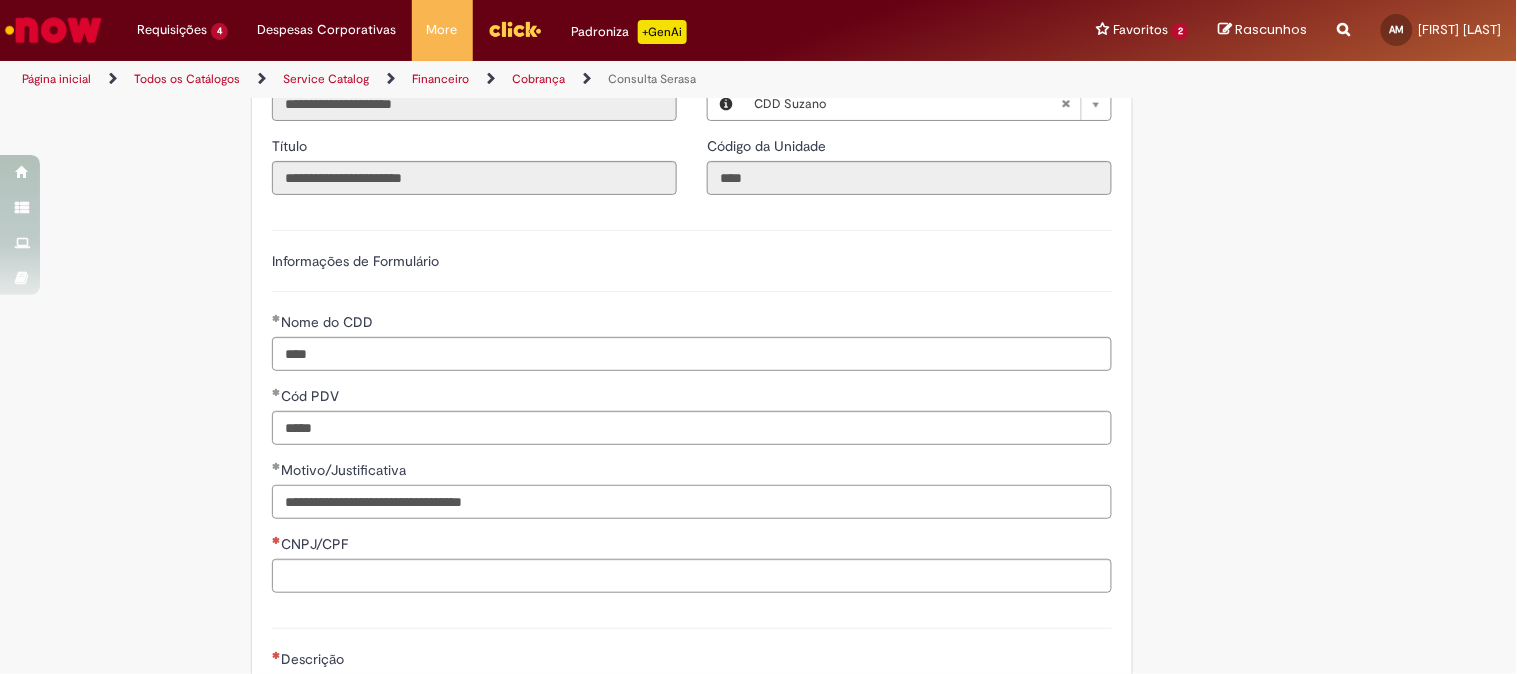 type on "**********" 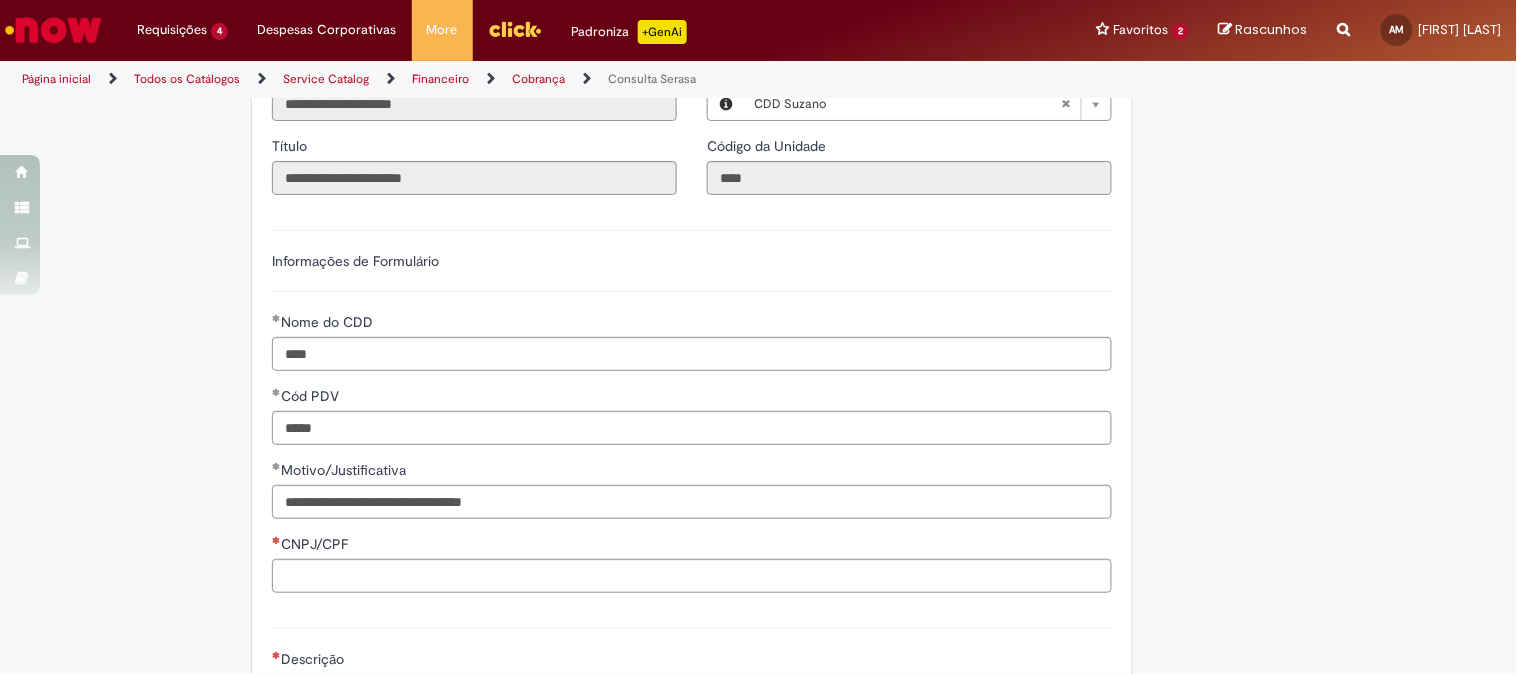 click on "**********" at bounding box center [759, 302] 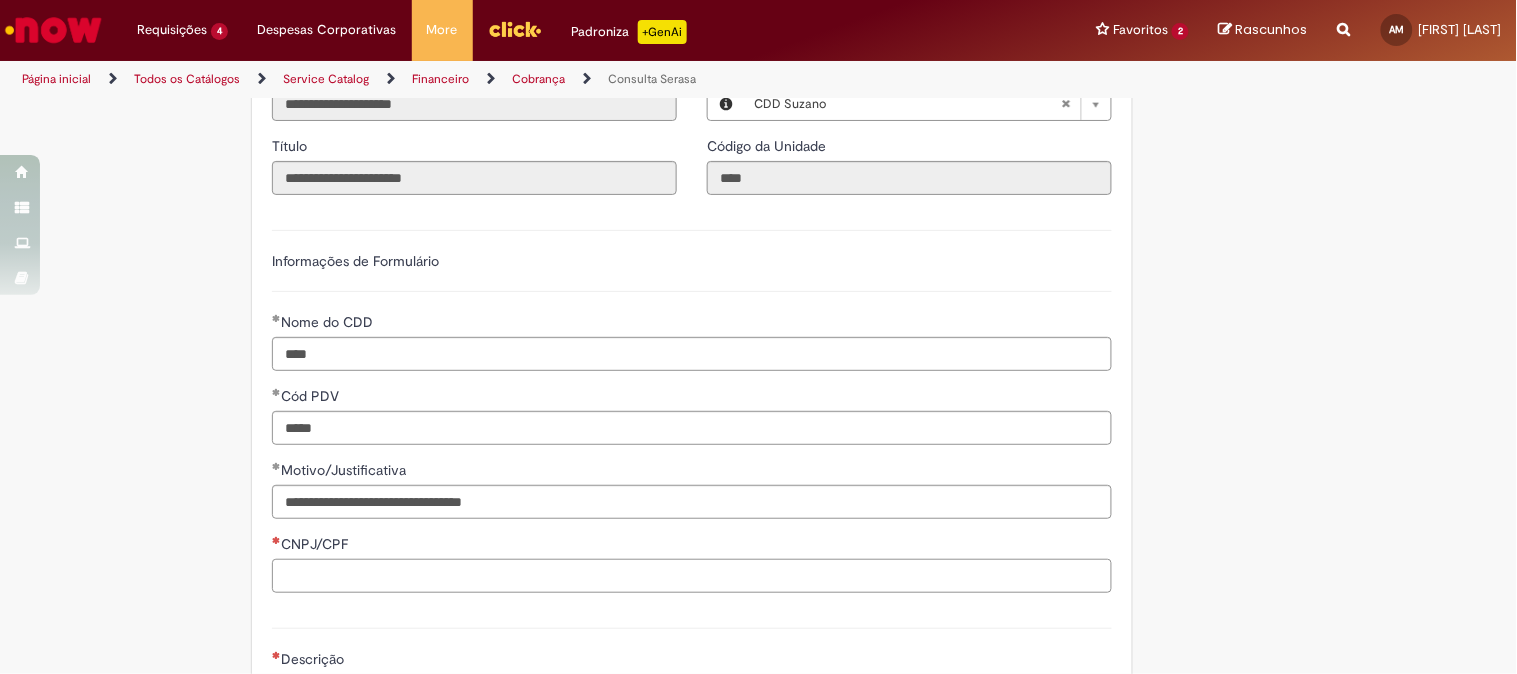 click on "CNPJ/CPF" at bounding box center [692, 576] 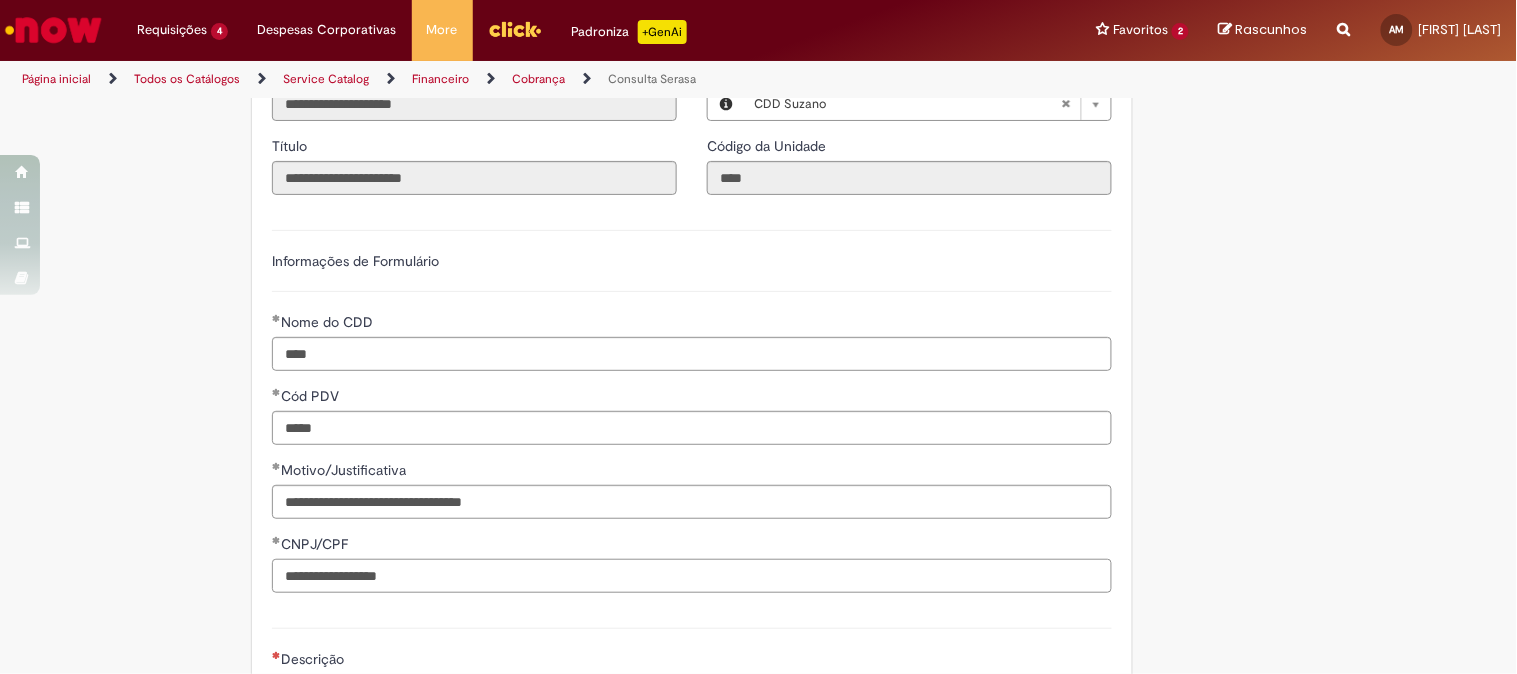 type on "**********" 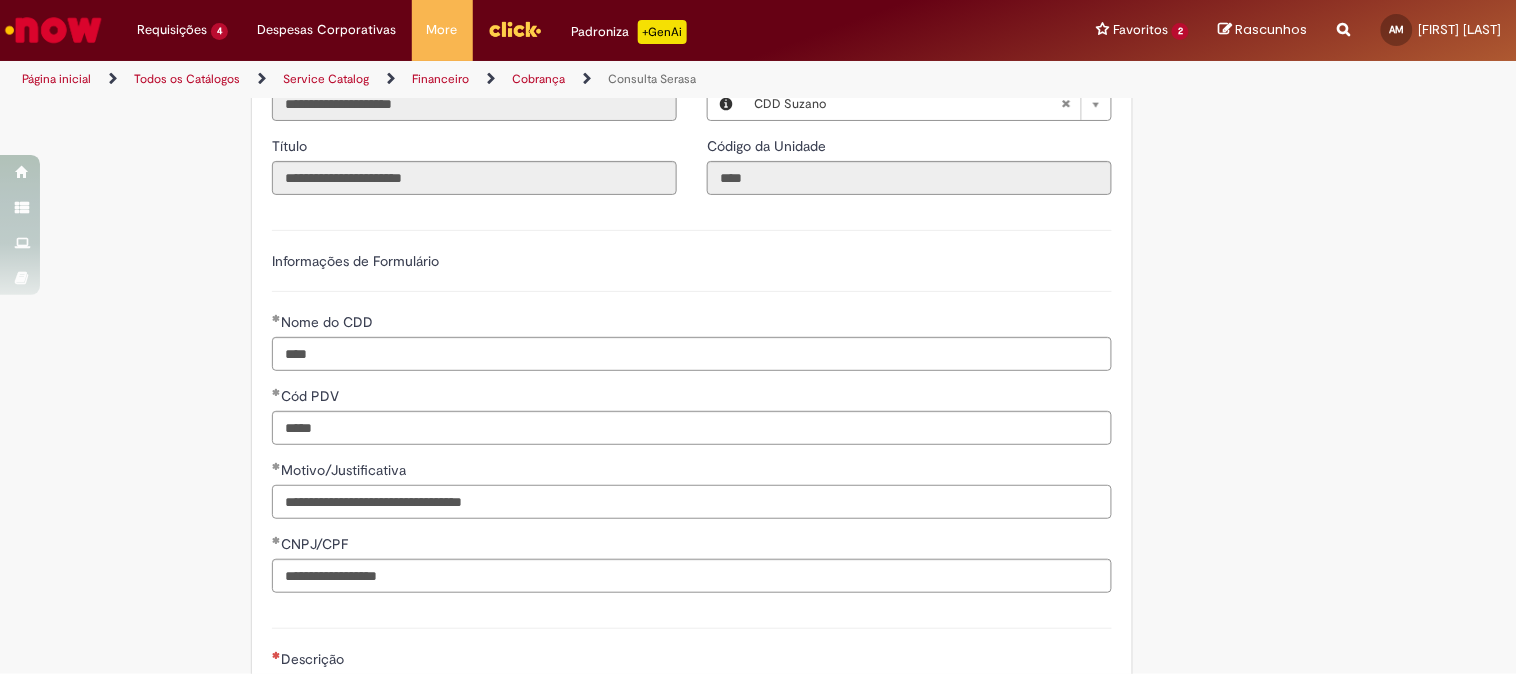 click on "**********" at bounding box center [692, 502] 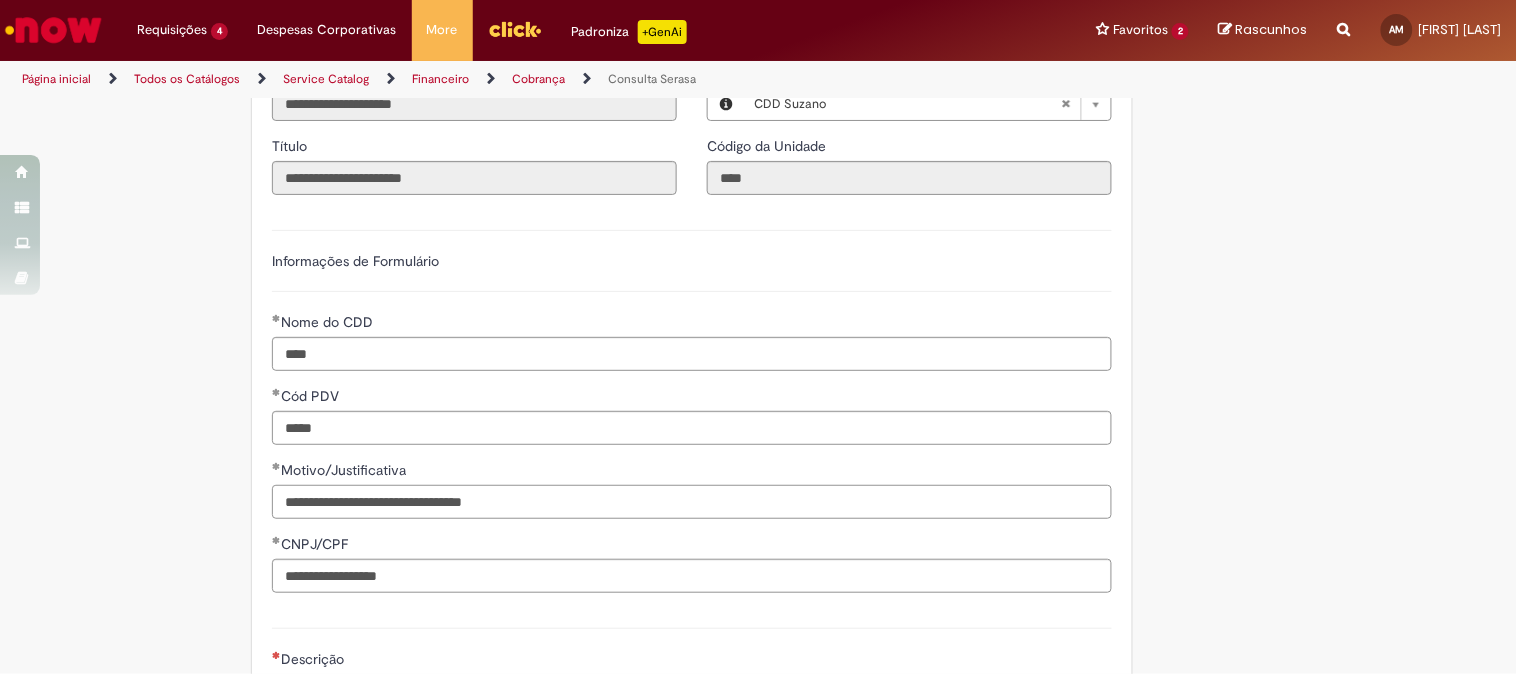 scroll, scrollTop: 722, scrollLeft: 0, axis: vertical 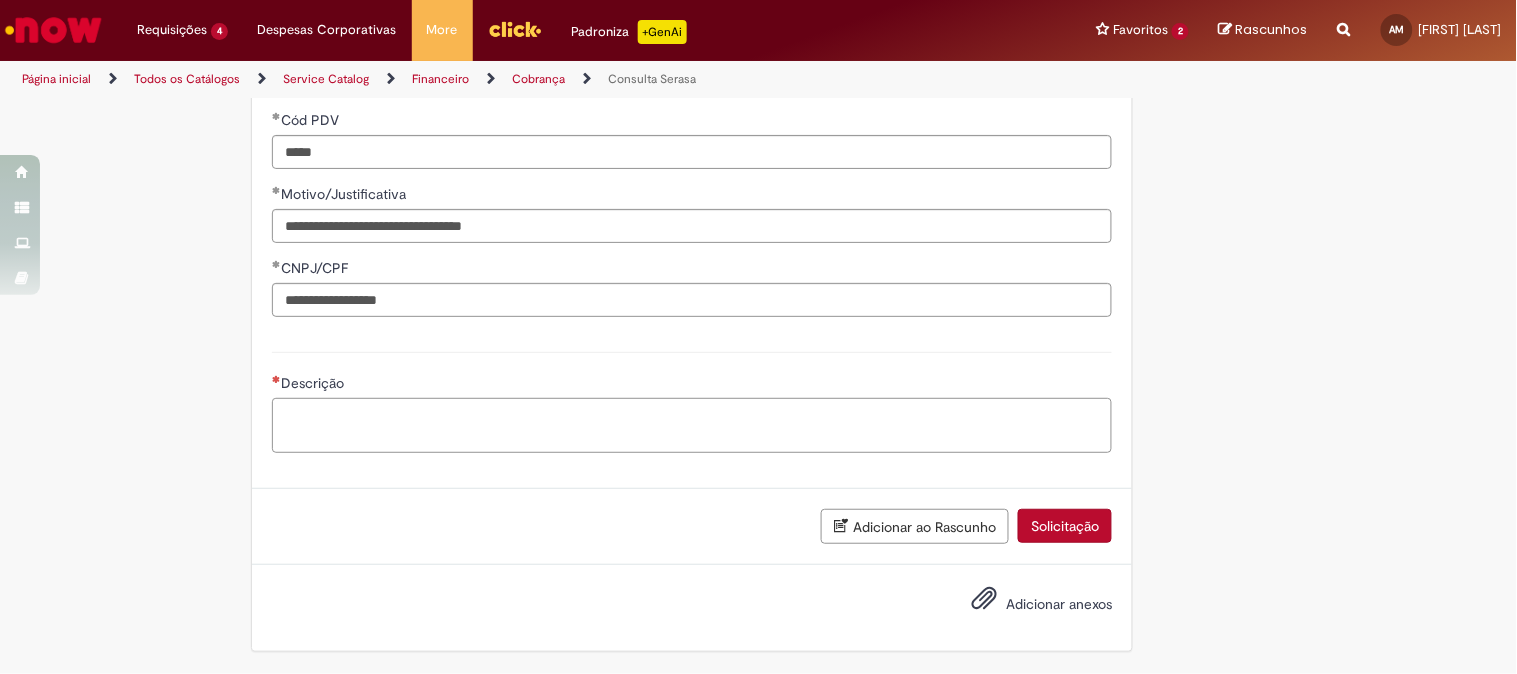 click on "Descrição" at bounding box center [692, 425] 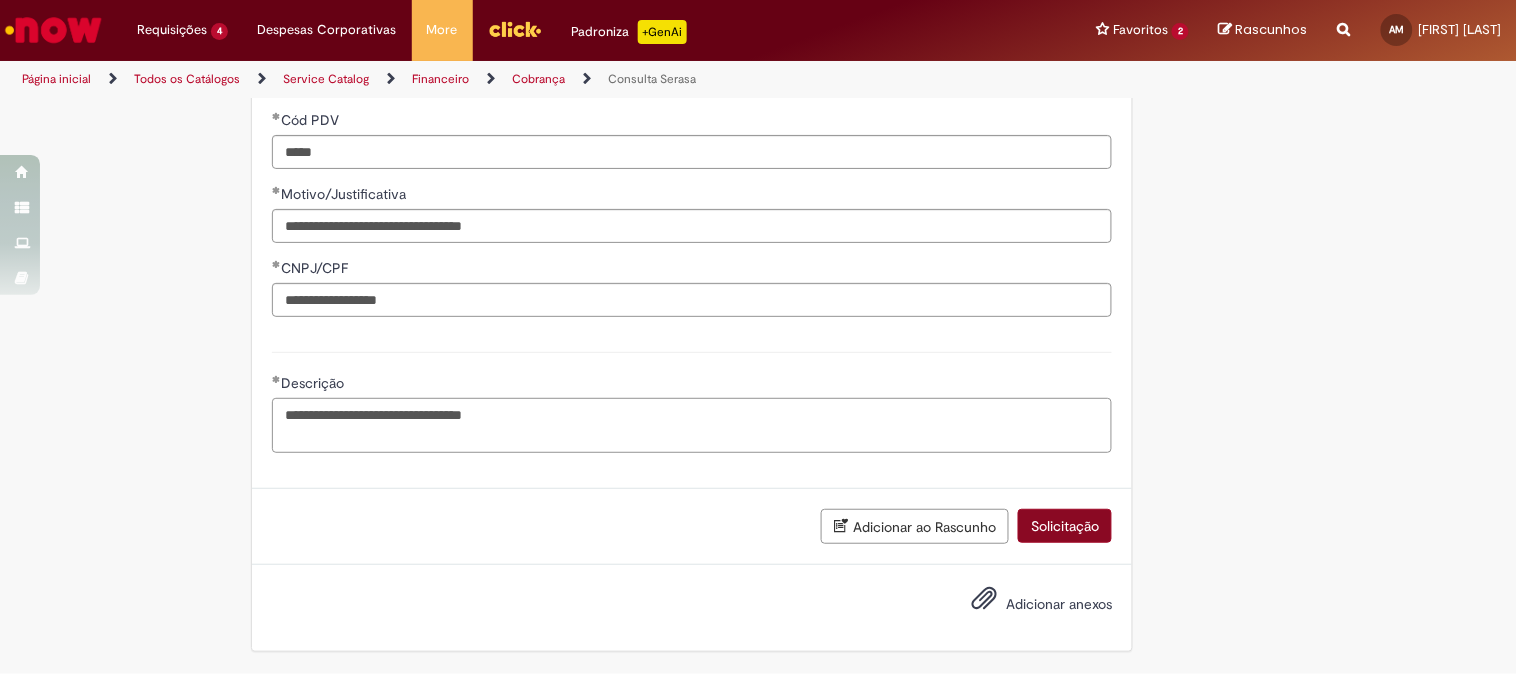 type on "**********" 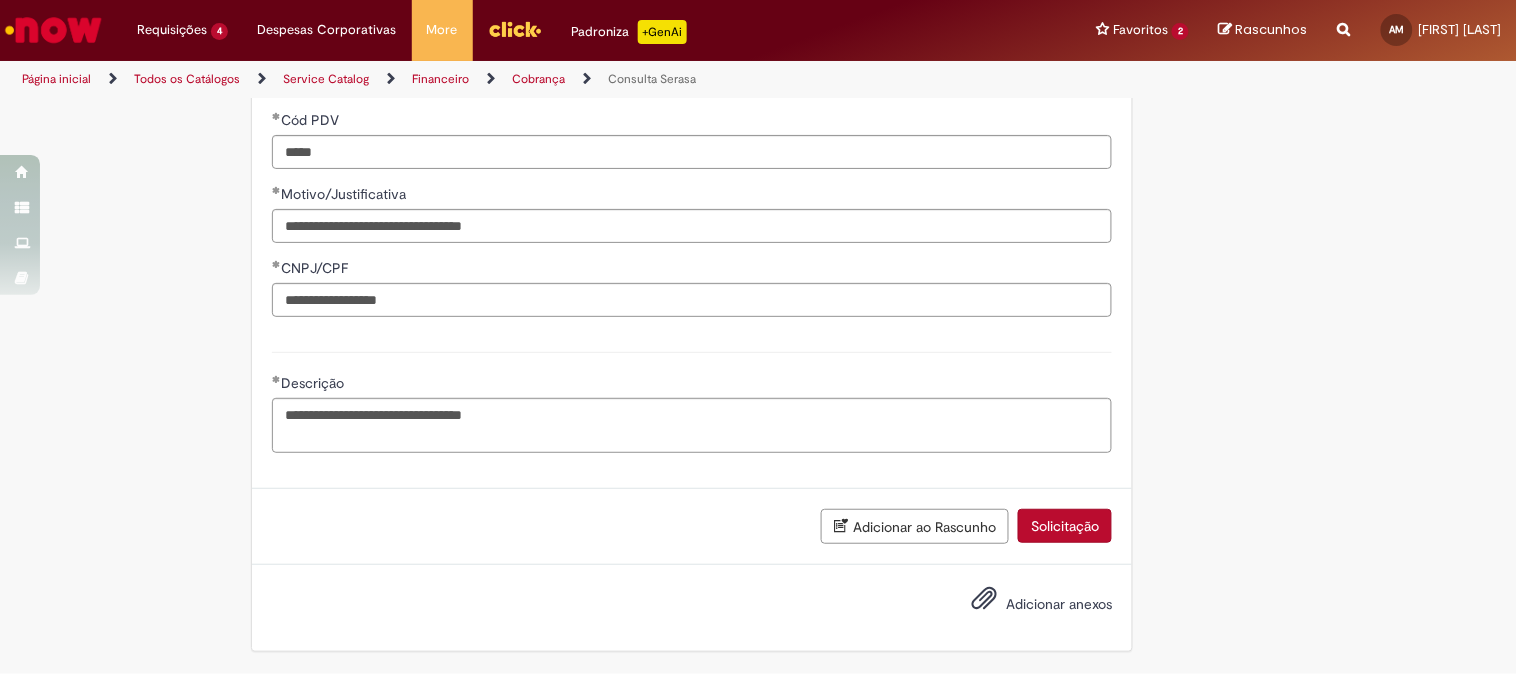 click on "Solicitação" at bounding box center [1065, 526] 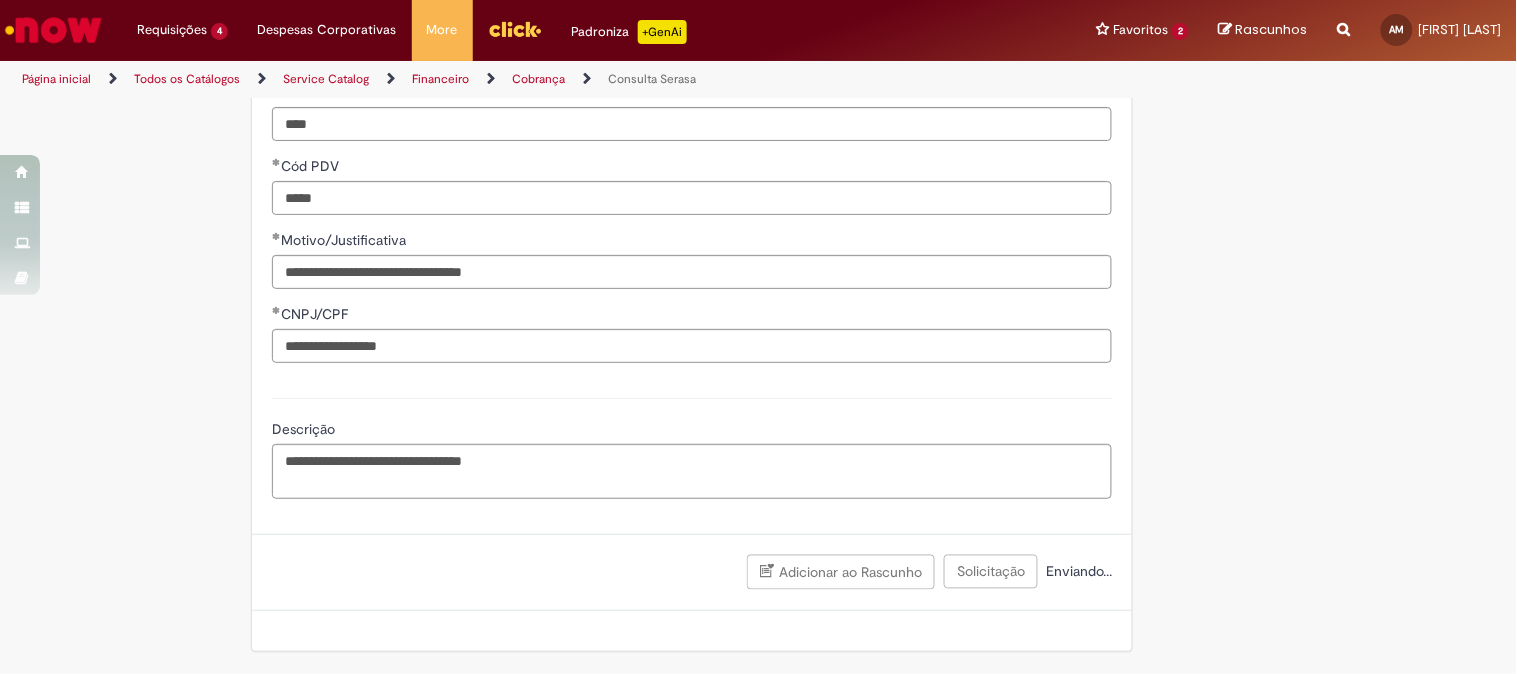 scroll, scrollTop: 675, scrollLeft: 0, axis: vertical 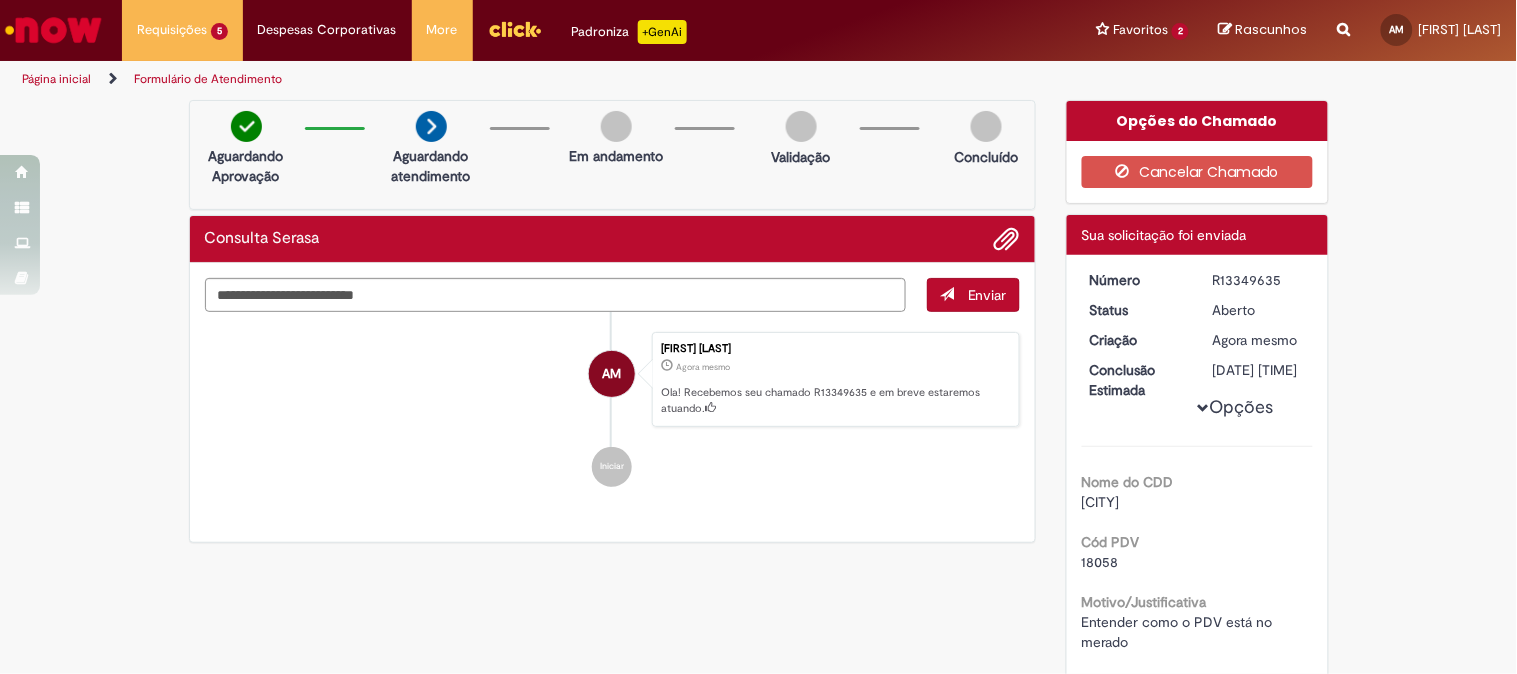 click on "Verificar Código de Barras
Aguardando Aprovação
Aguardando atendimento
Em andamento
Validação
Concluído
Consulta Serasa
Enviar
AM
[FIRST] [LAST]
Agora mesmo Agora mesmo
Ola! Recebemos seu chamado R13349635 e em breve estaremos atuando.
Iniciar
Opções do Chamado
Cancelar Chamado" at bounding box center (758, 549) 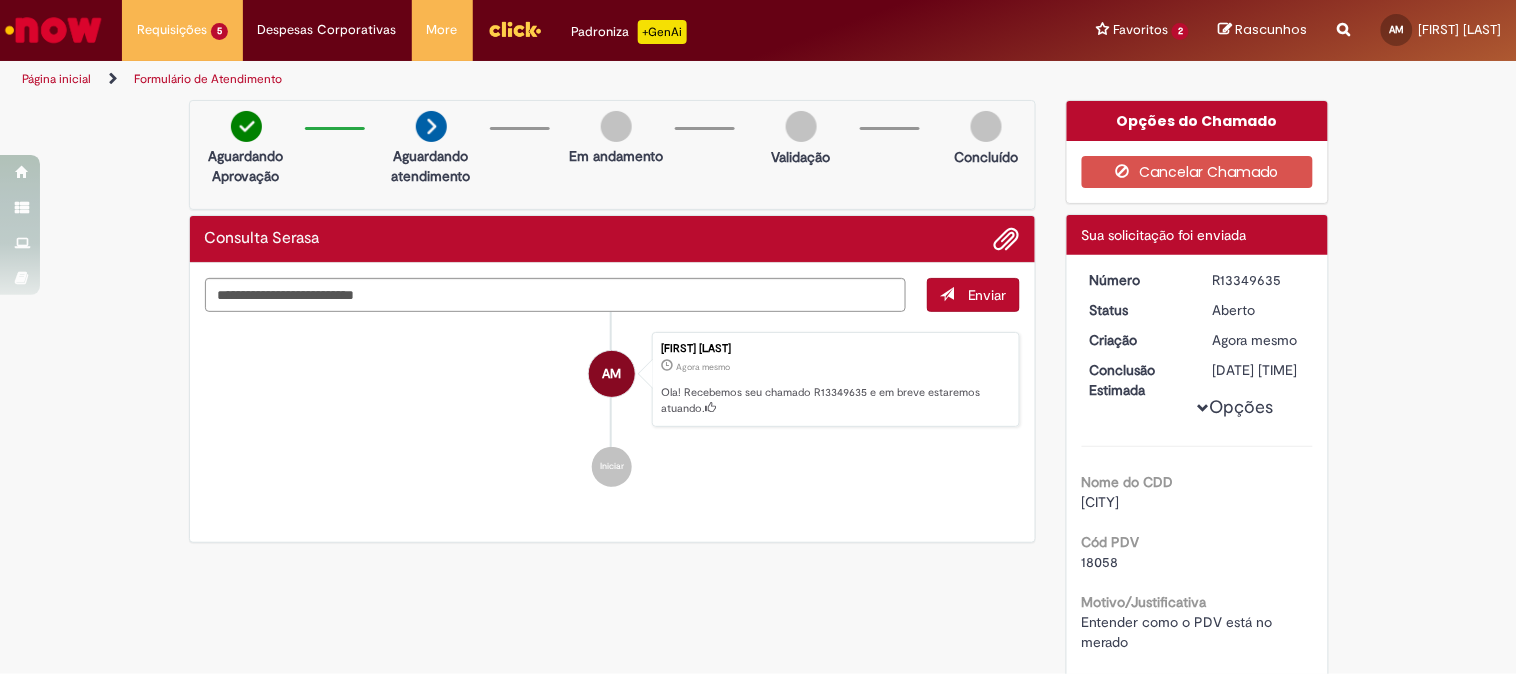scroll, scrollTop: 222, scrollLeft: 0, axis: vertical 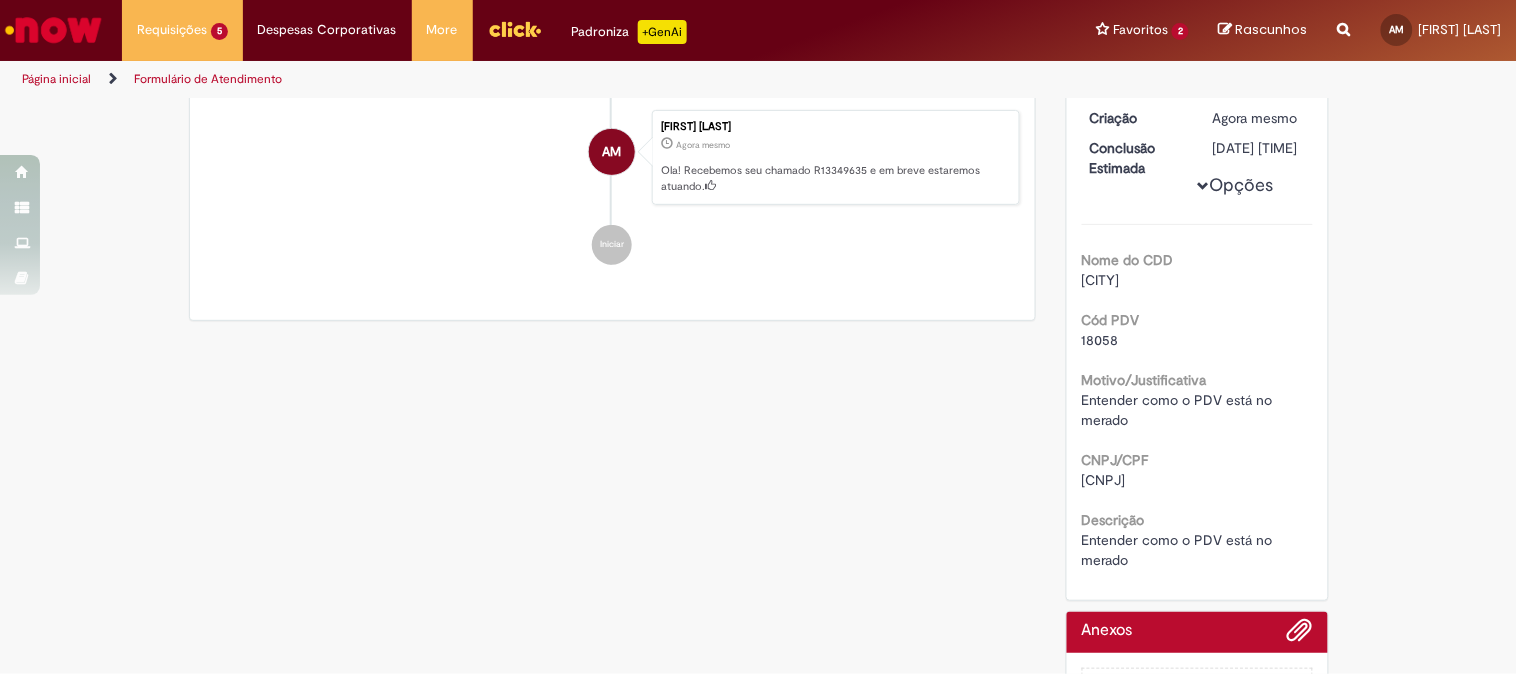 drag, startPoint x: 1137, startPoint y: 436, endPoint x: 1067, endPoint y: 411, distance: 74.330345 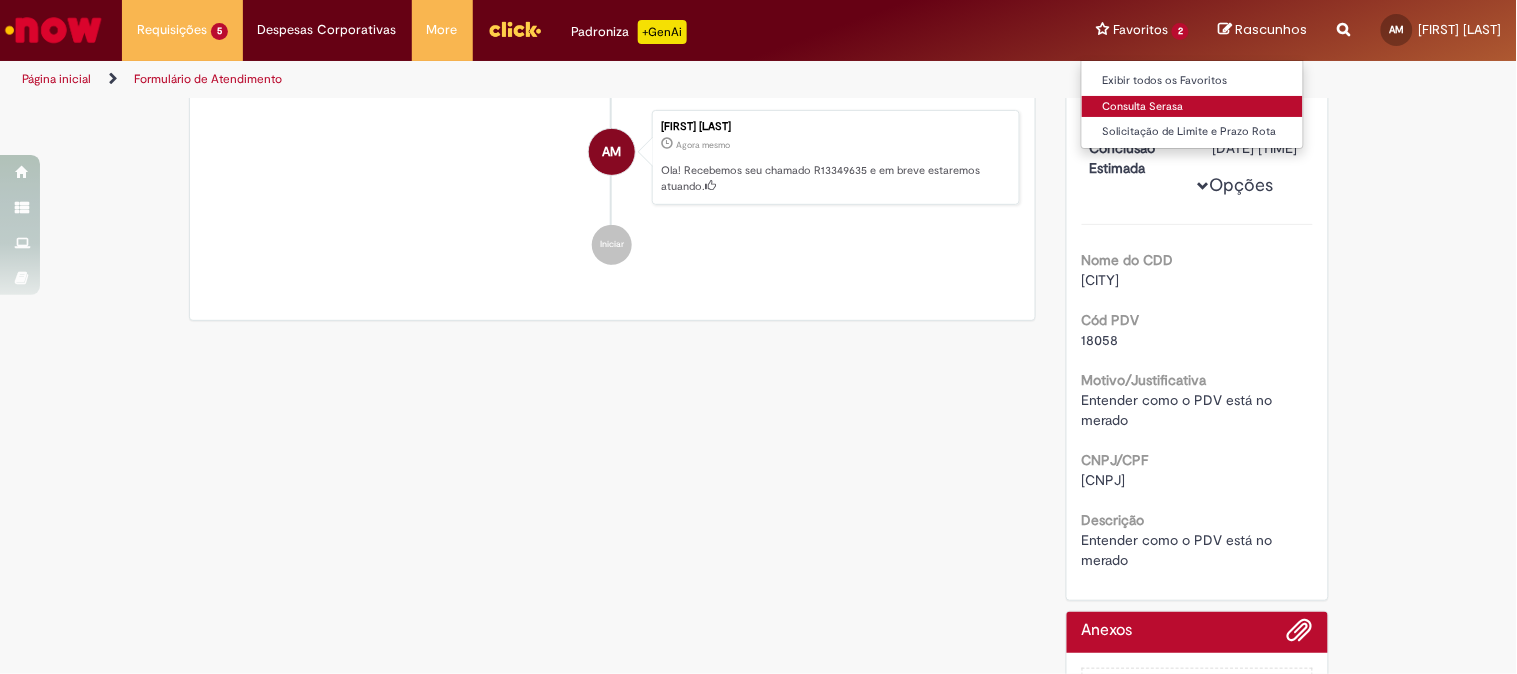 click on "Consulta Serasa" at bounding box center (1192, 107) 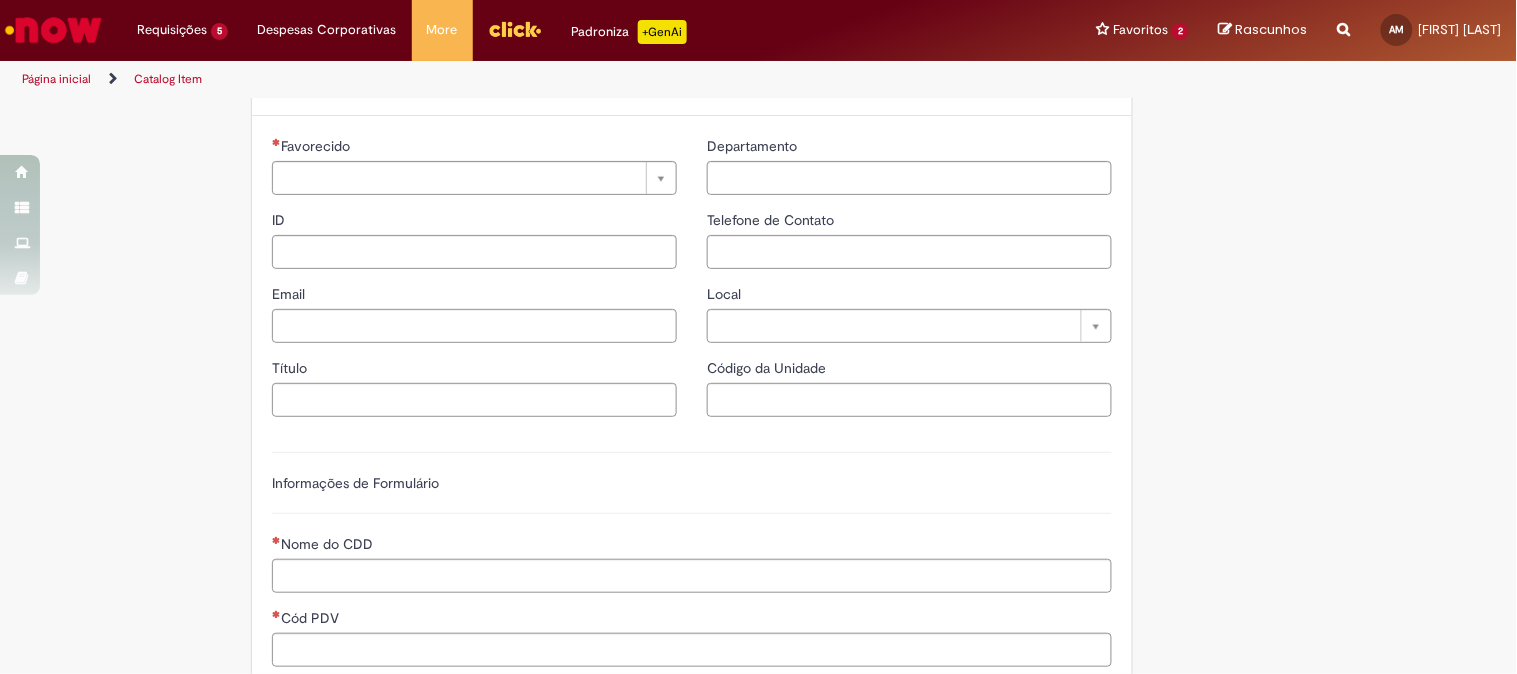 type on "********" 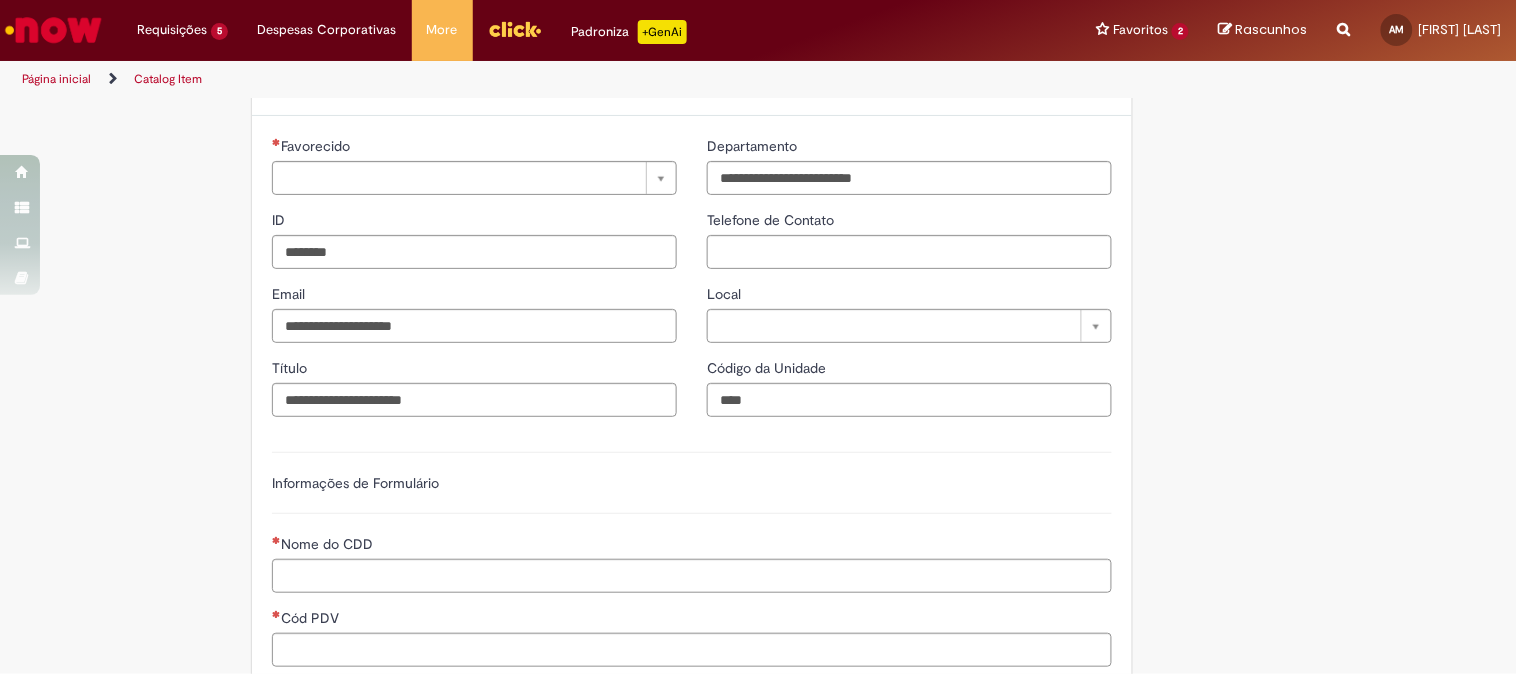 scroll, scrollTop: 0, scrollLeft: 0, axis: both 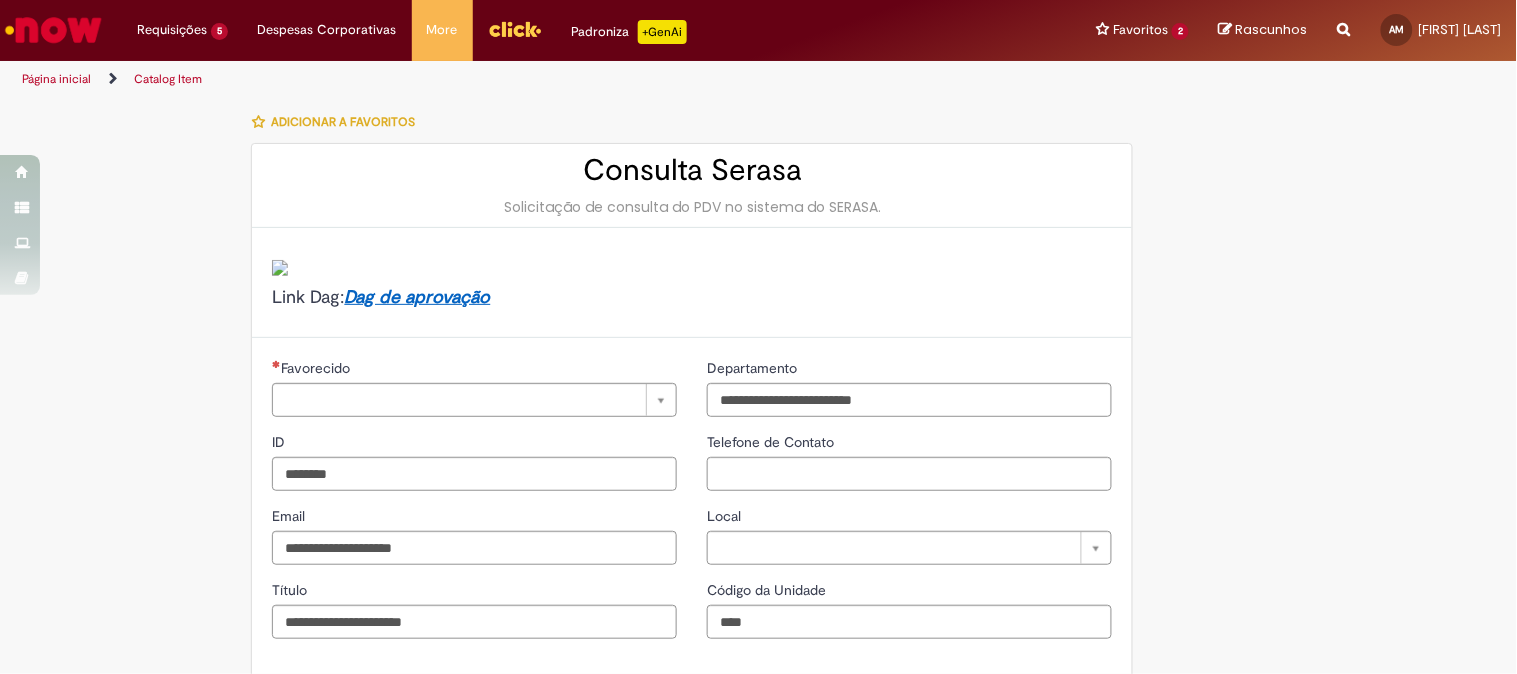 type on "**********" 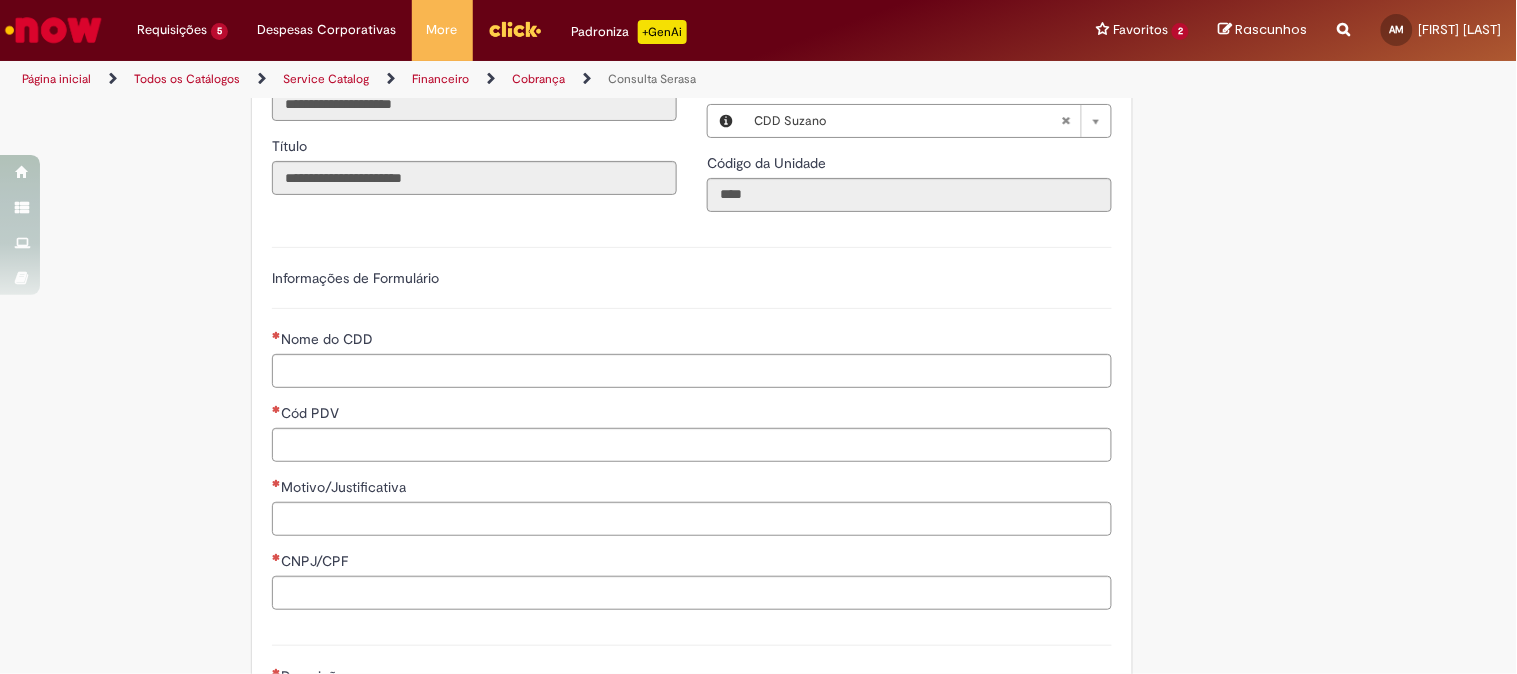 scroll, scrollTop: 555, scrollLeft: 0, axis: vertical 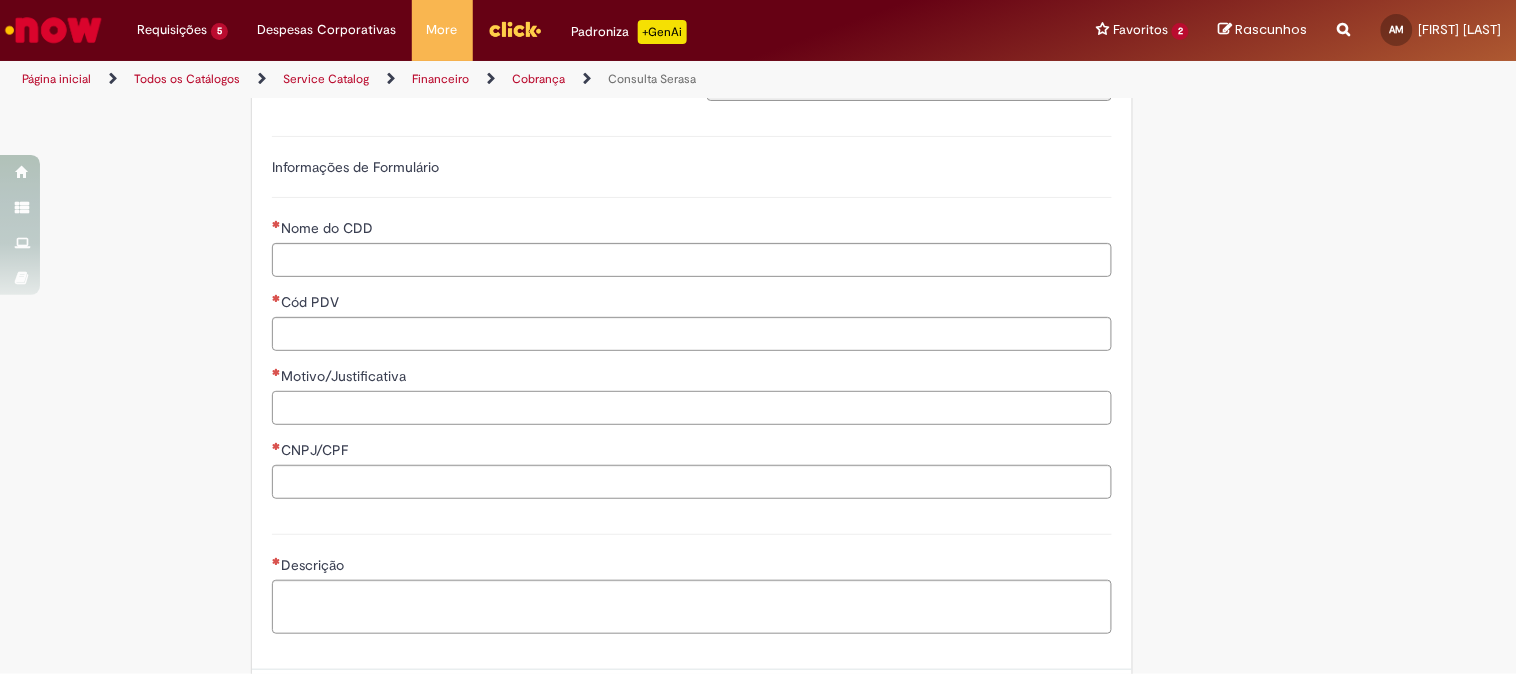 click on "Motivo/Justificativa" at bounding box center (692, 408) 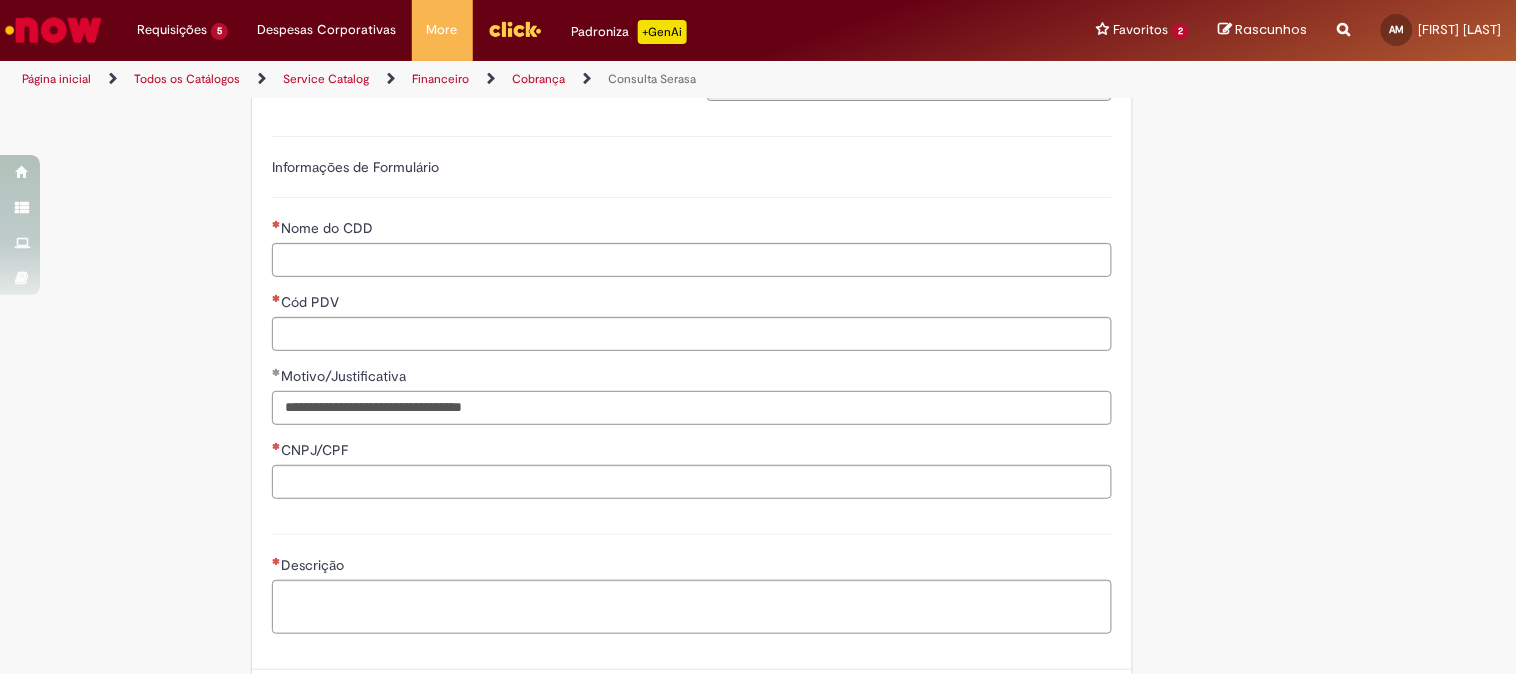 type on "**********" 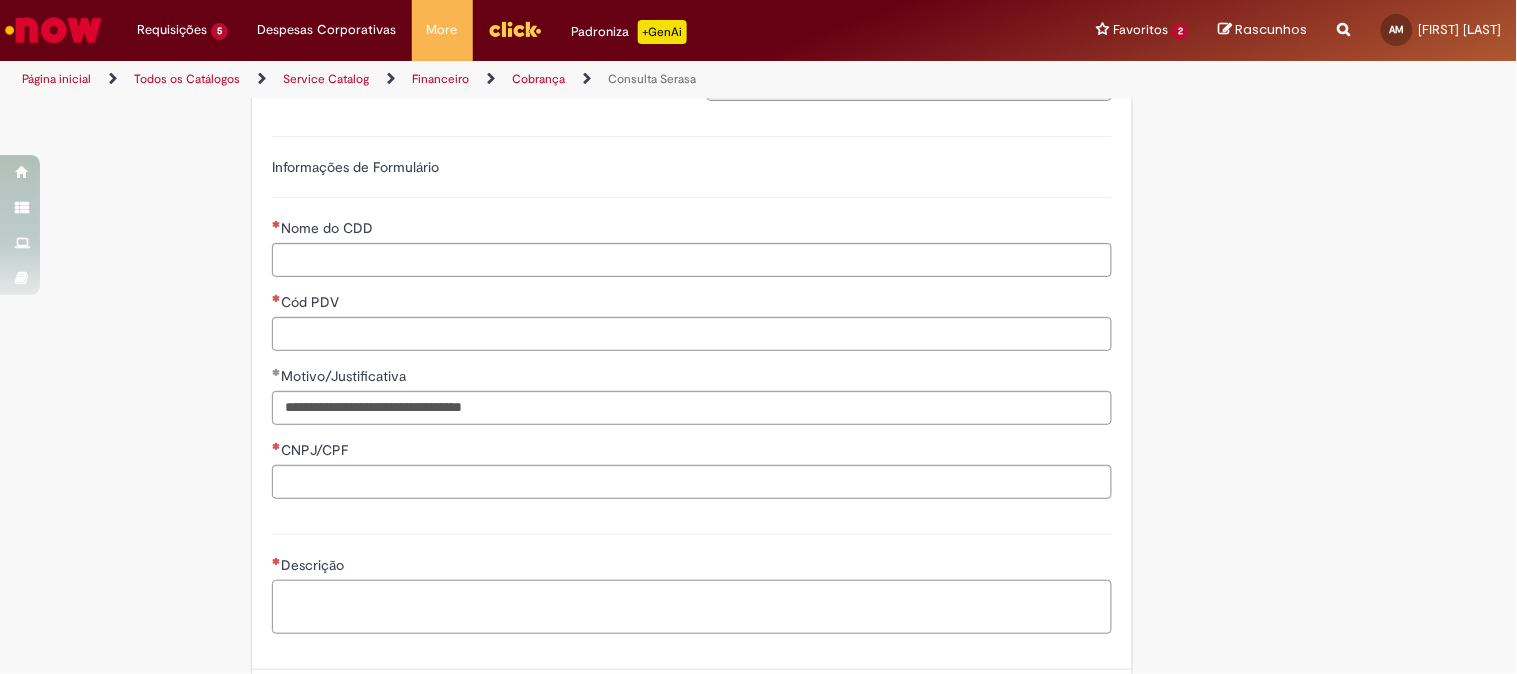 click on "Descrição" at bounding box center [692, 607] 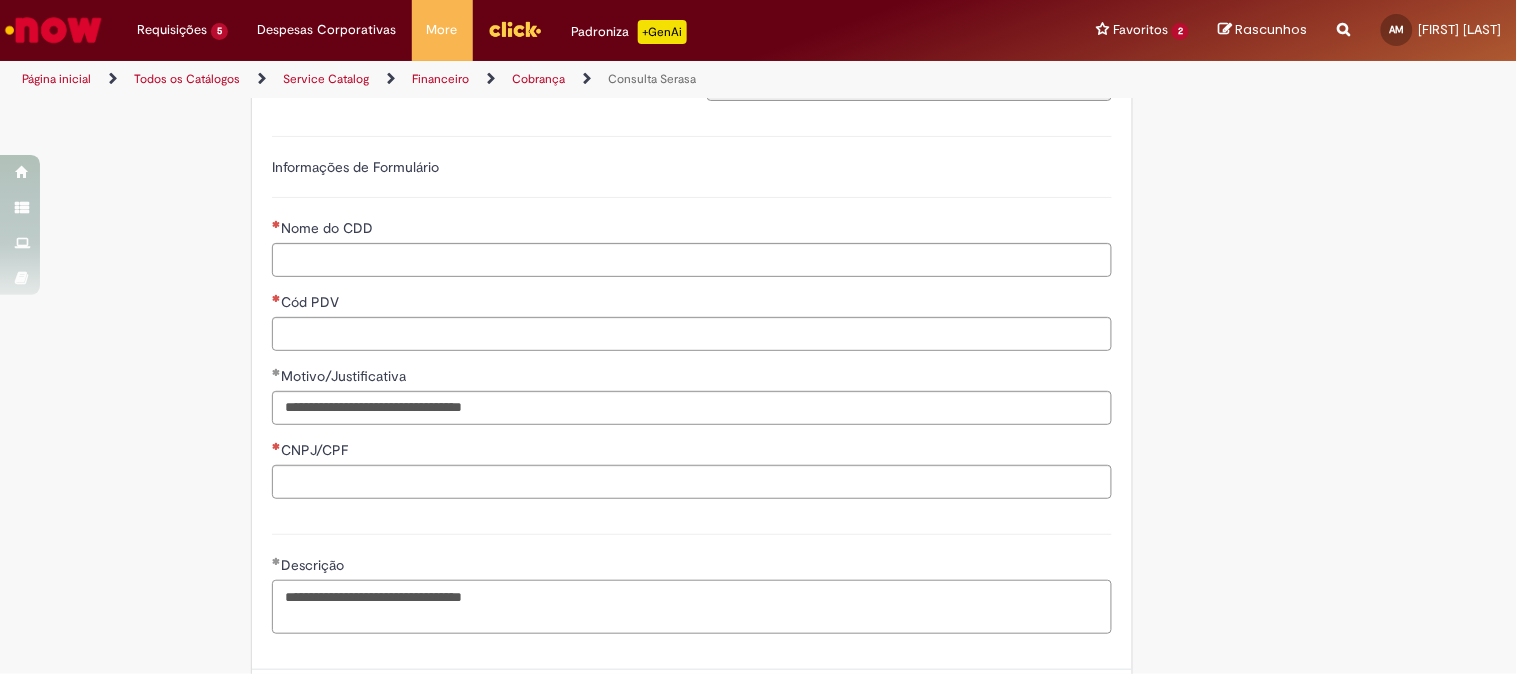 scroll, scrollTop: 111, scrollLeft: 0, axis: vertical 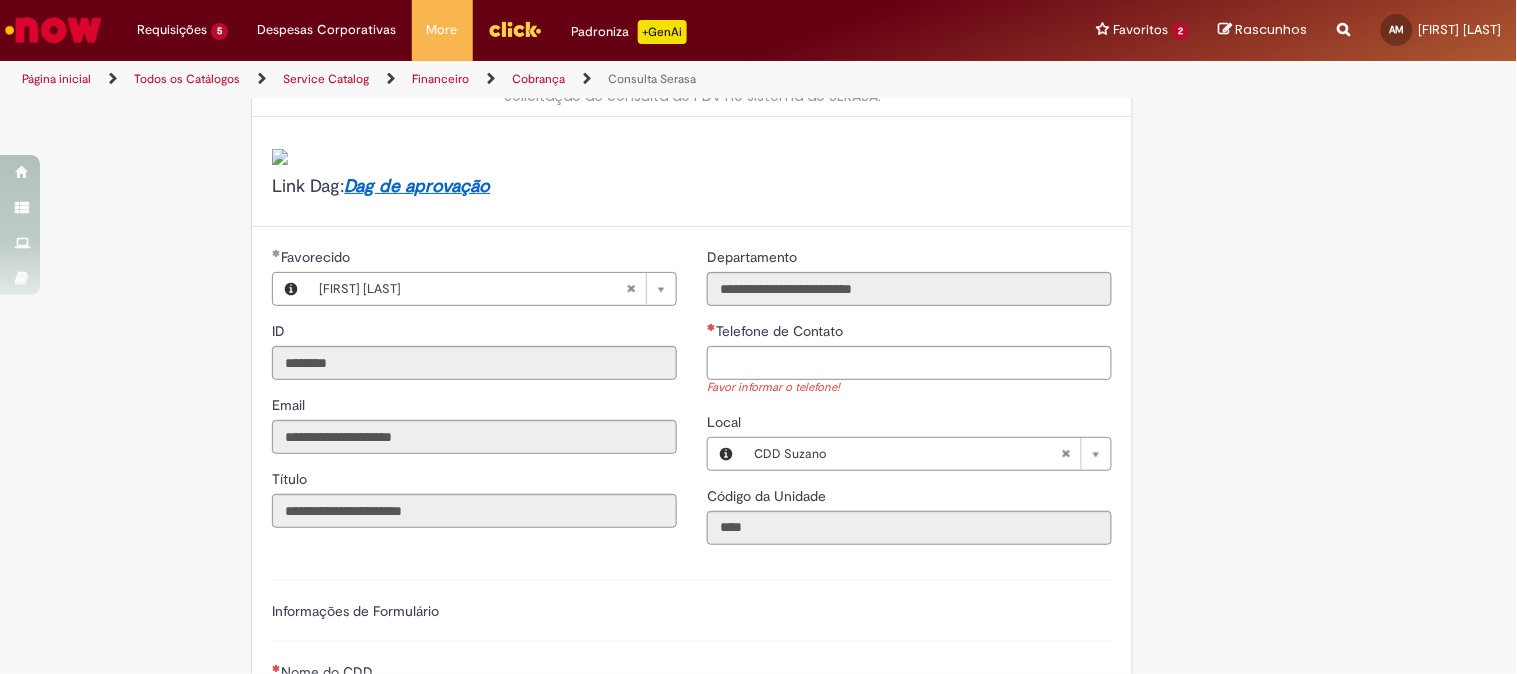 type on "**********" 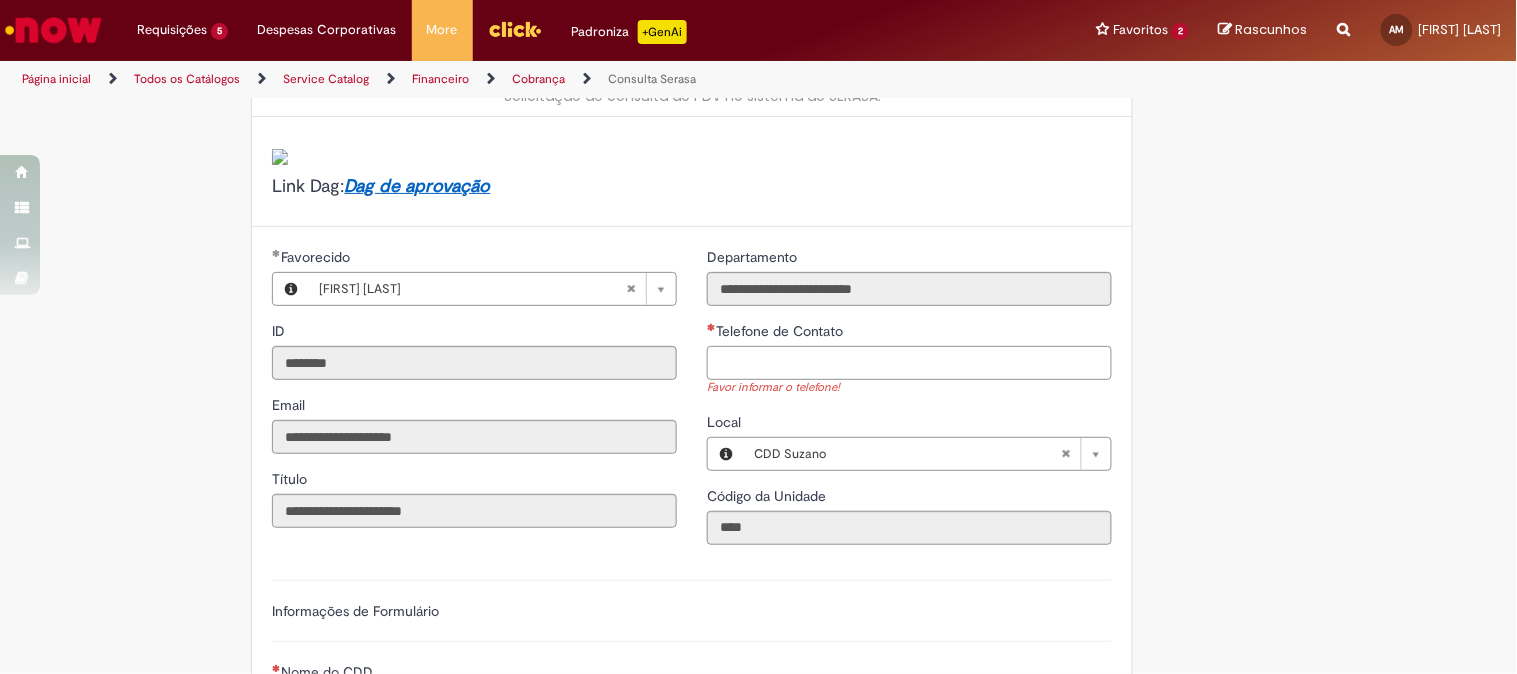 click on "Telefone de Contato" at bounding box center (909, 363) 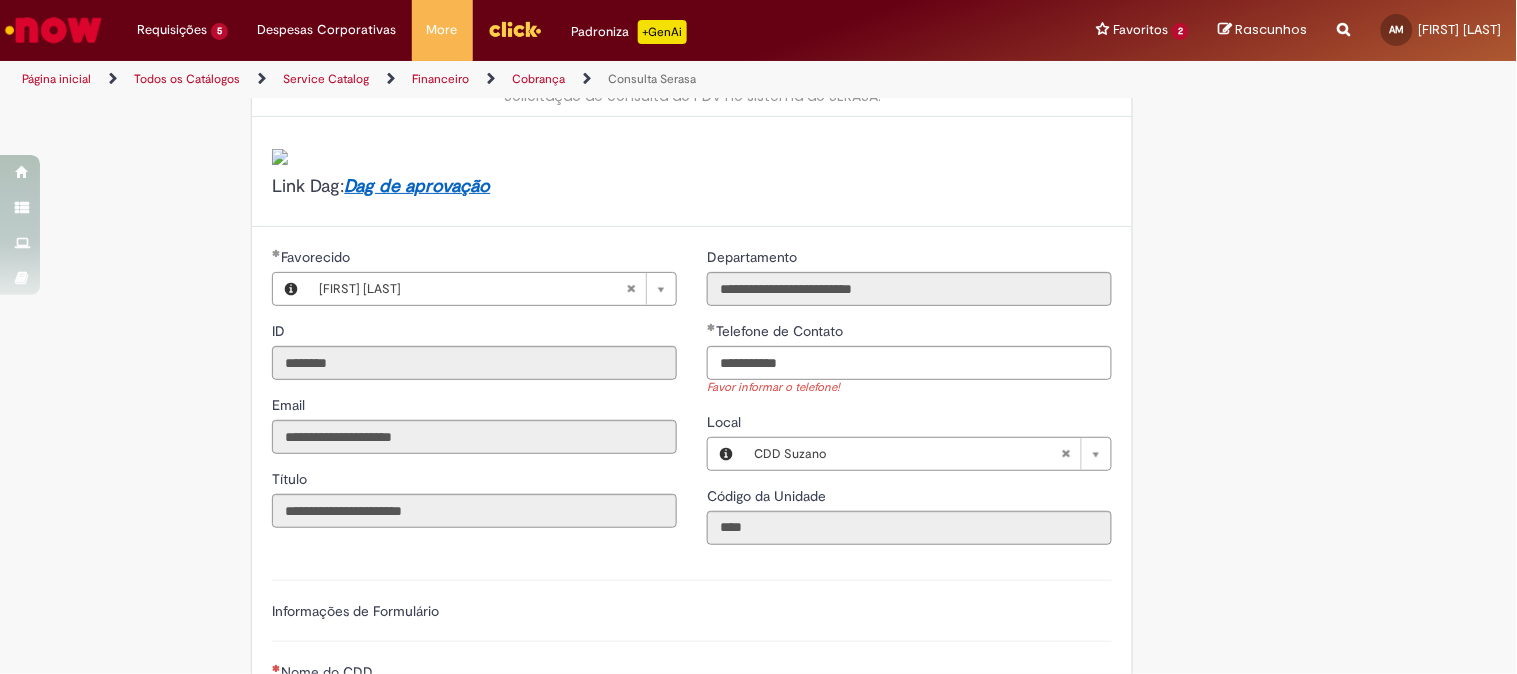 type on "**********" 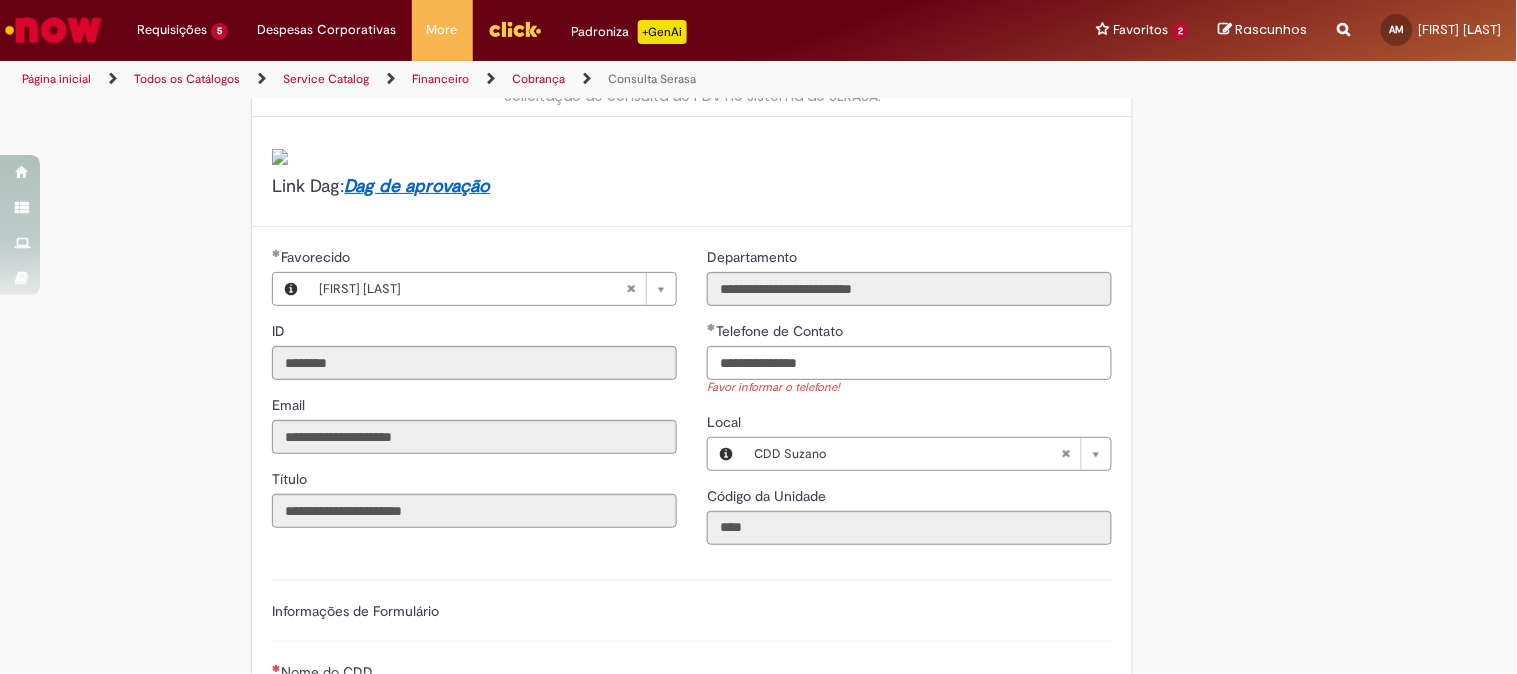 click on "**********" at bounding box center (692, 759) 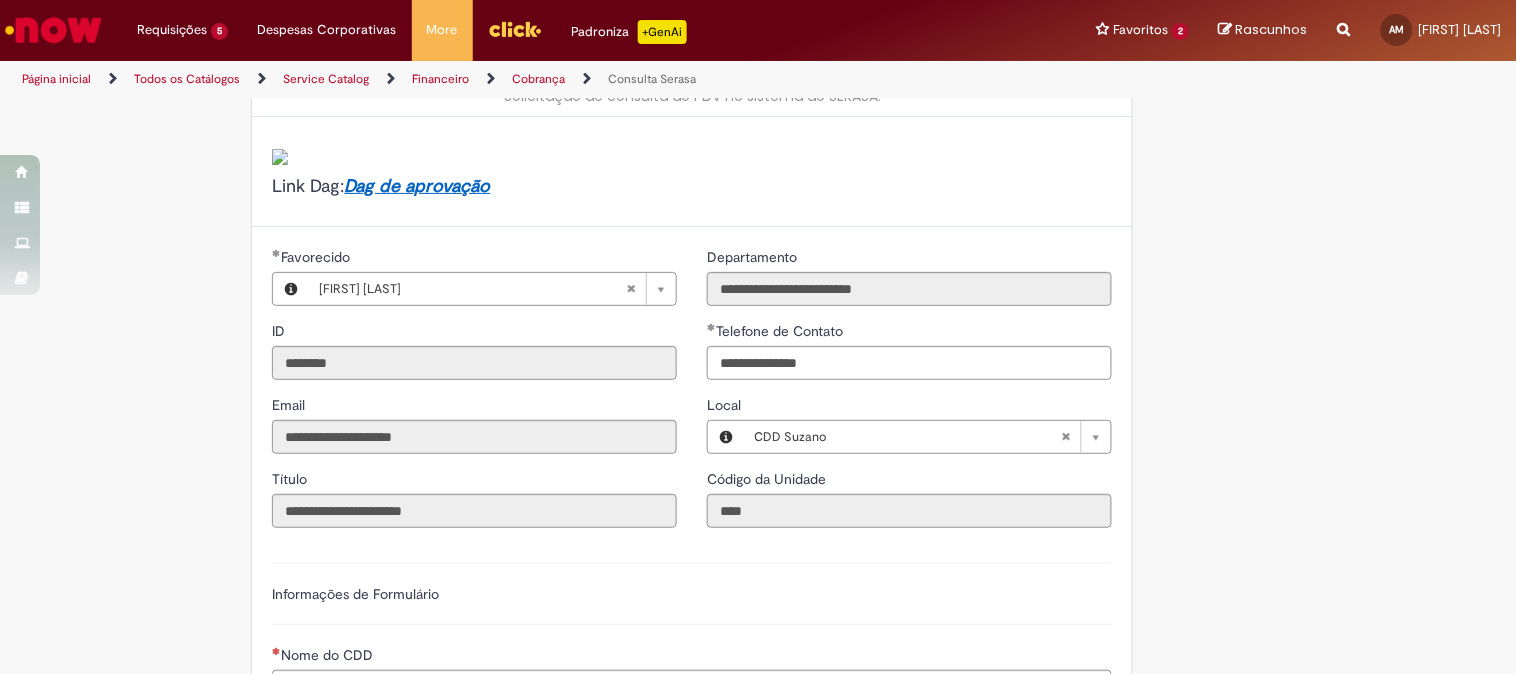 scroll, scrollTop: 333, scrollLeft: 0, axis: vertical 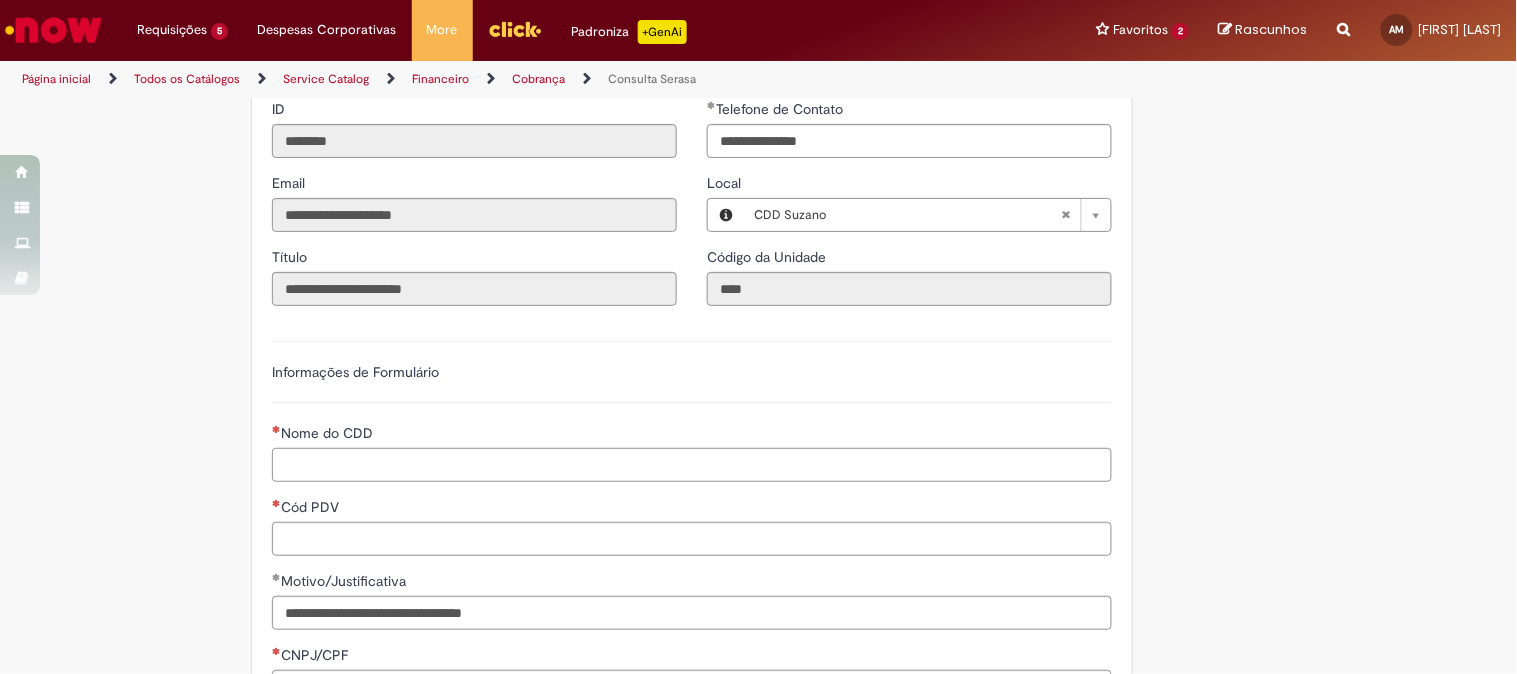 click on "Nome do CDD" at bounding box center [692, 465] 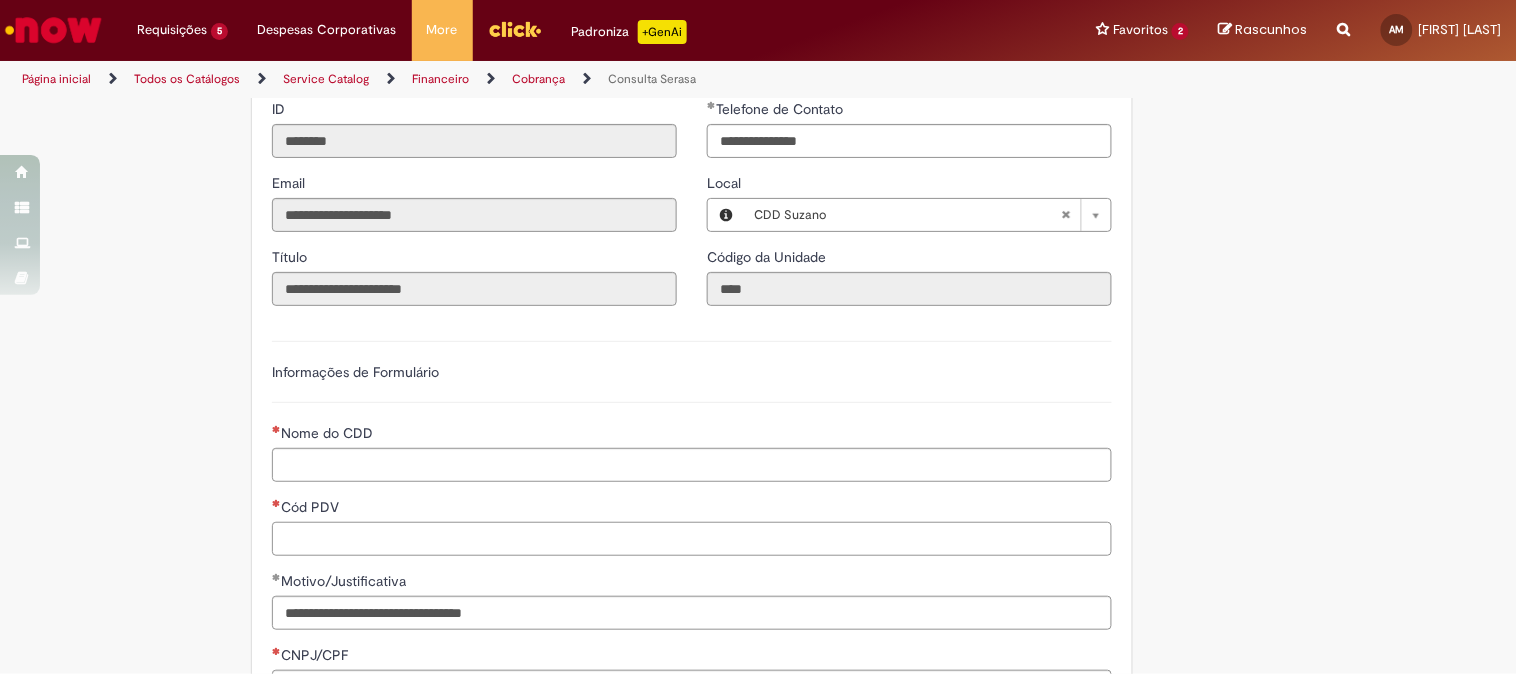 click on "Cód PDV" at bounding box center [692, 539] 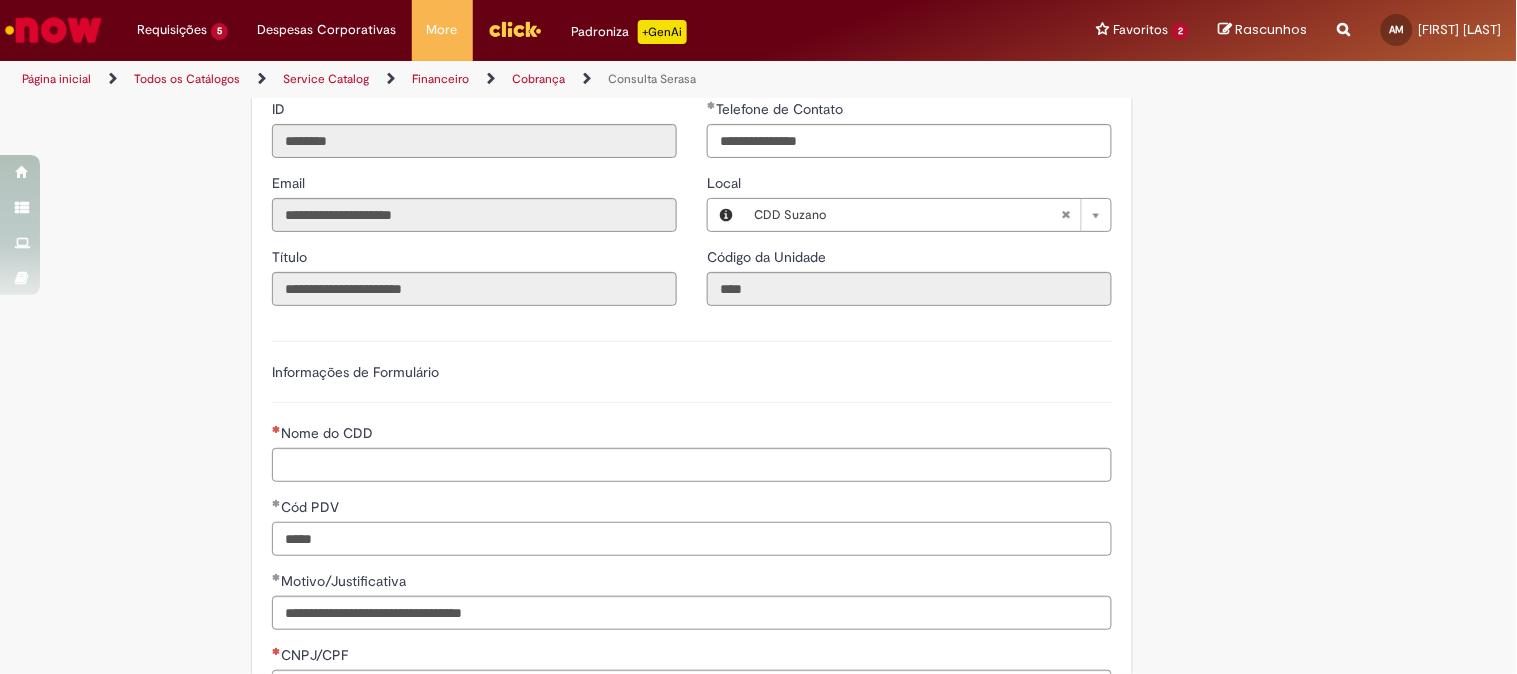 type on "*****" 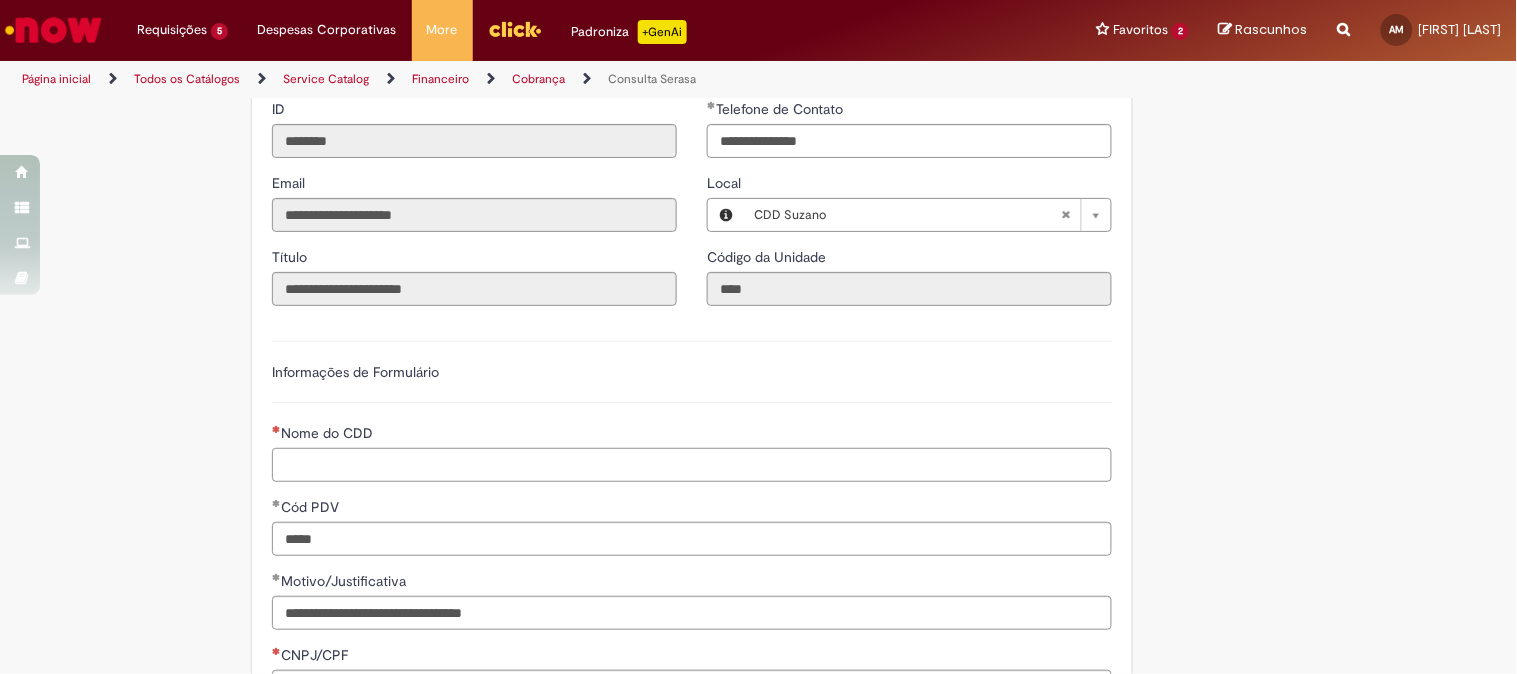 click on "Nome do CDD" at bounding box center (692, 465) 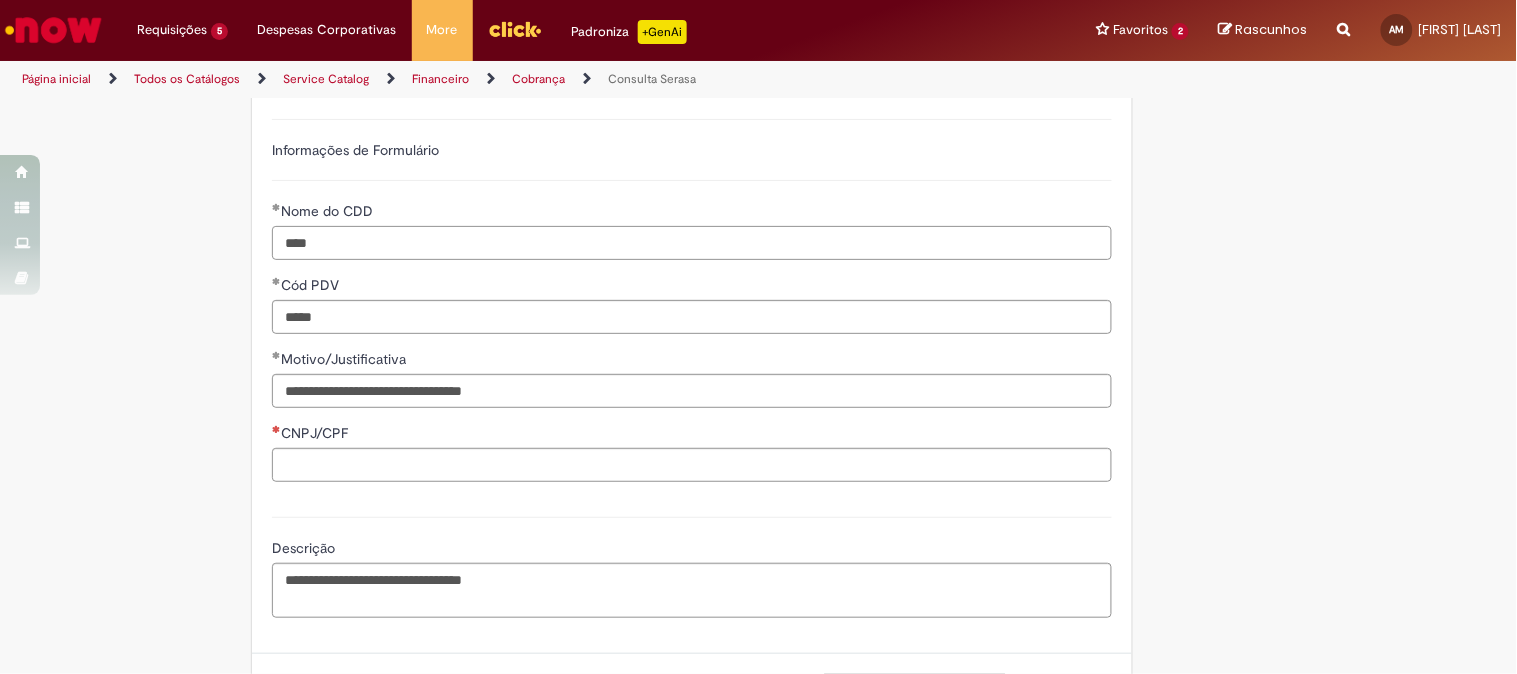 scroll, scrollTop: 666, scrollLeft: 0, axis: vertical 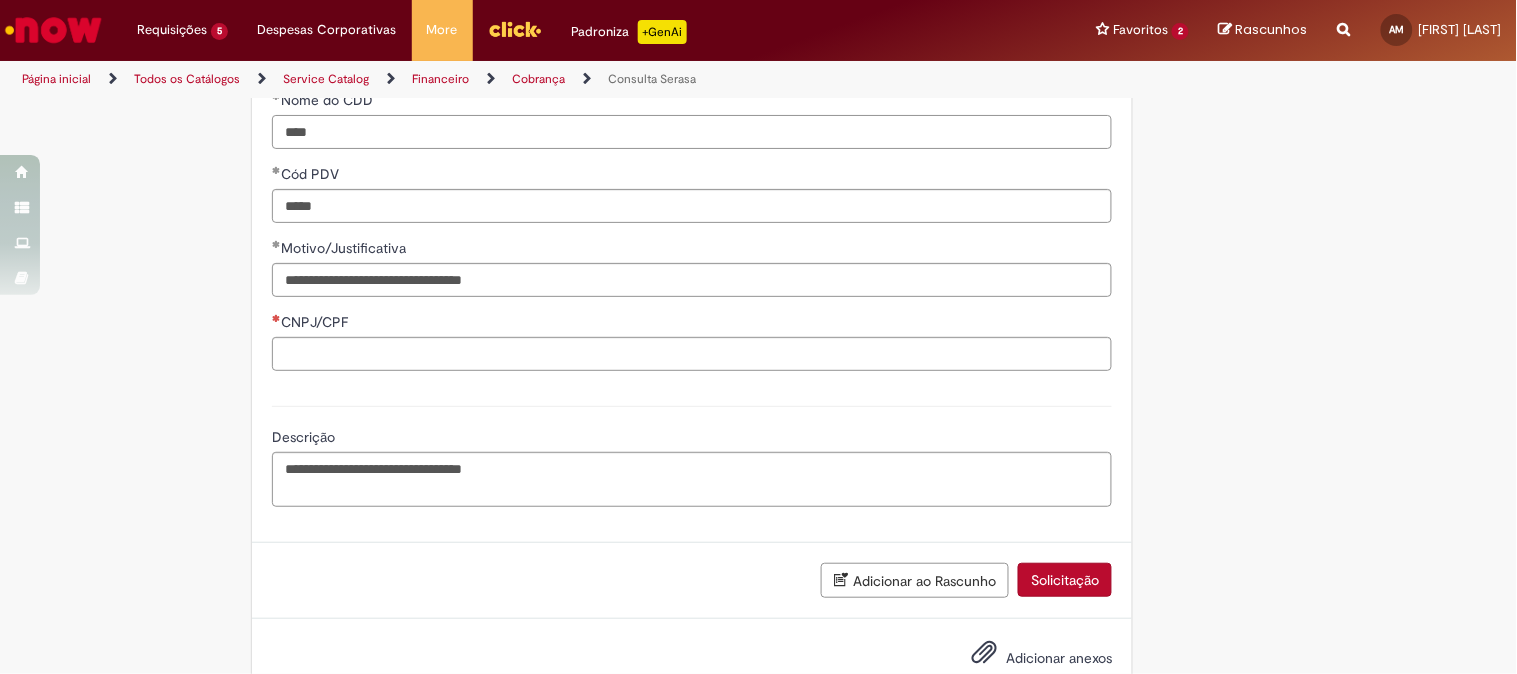 type on "****" 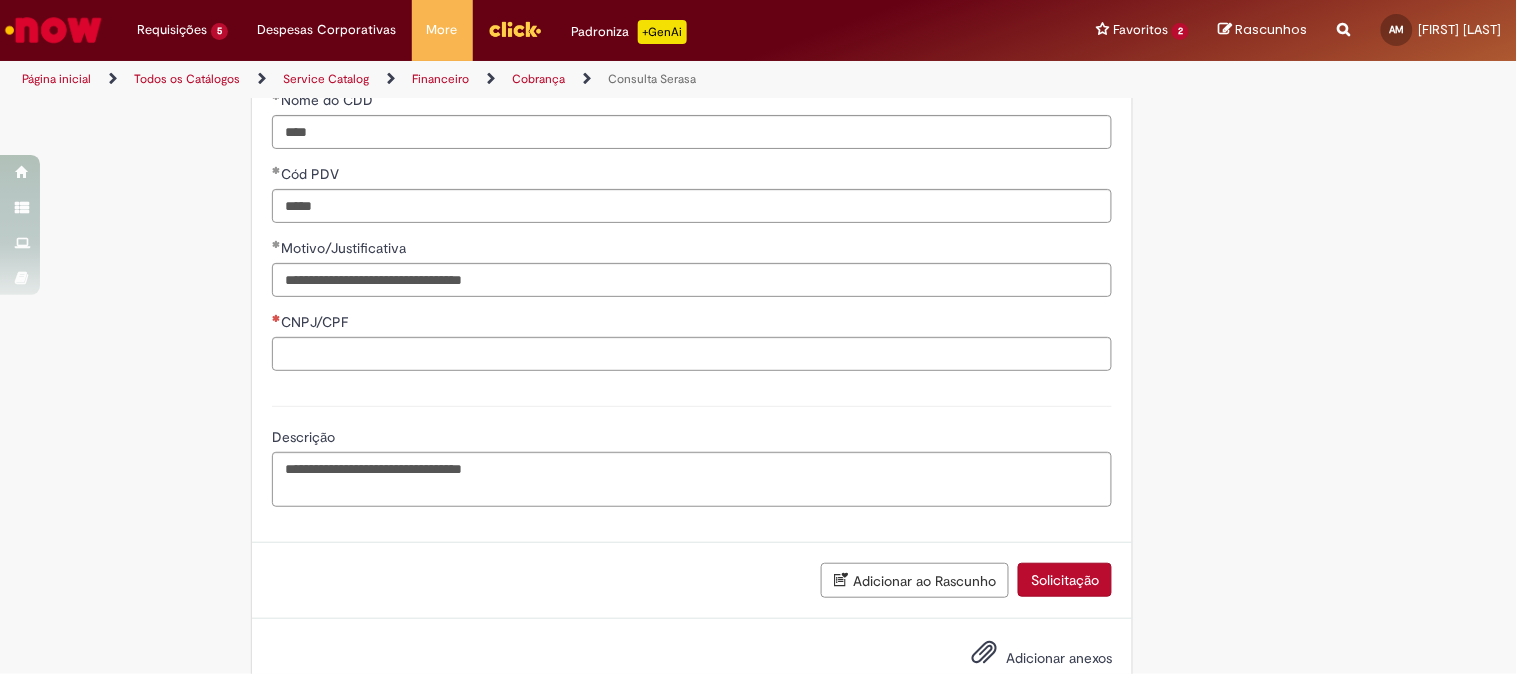 click on "**********" at bounding box center (759, 80) 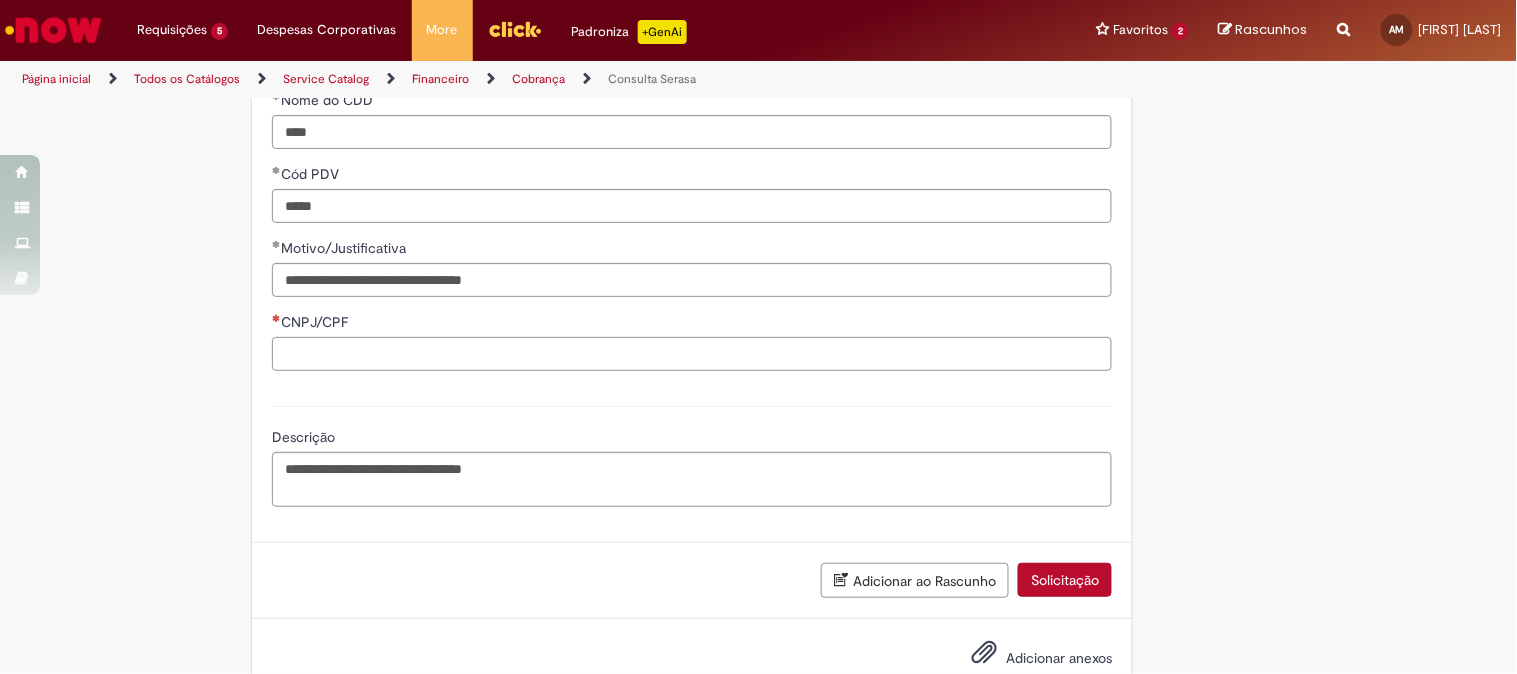 click on "CNPJ/CPF" at bounding box center (692, 354) 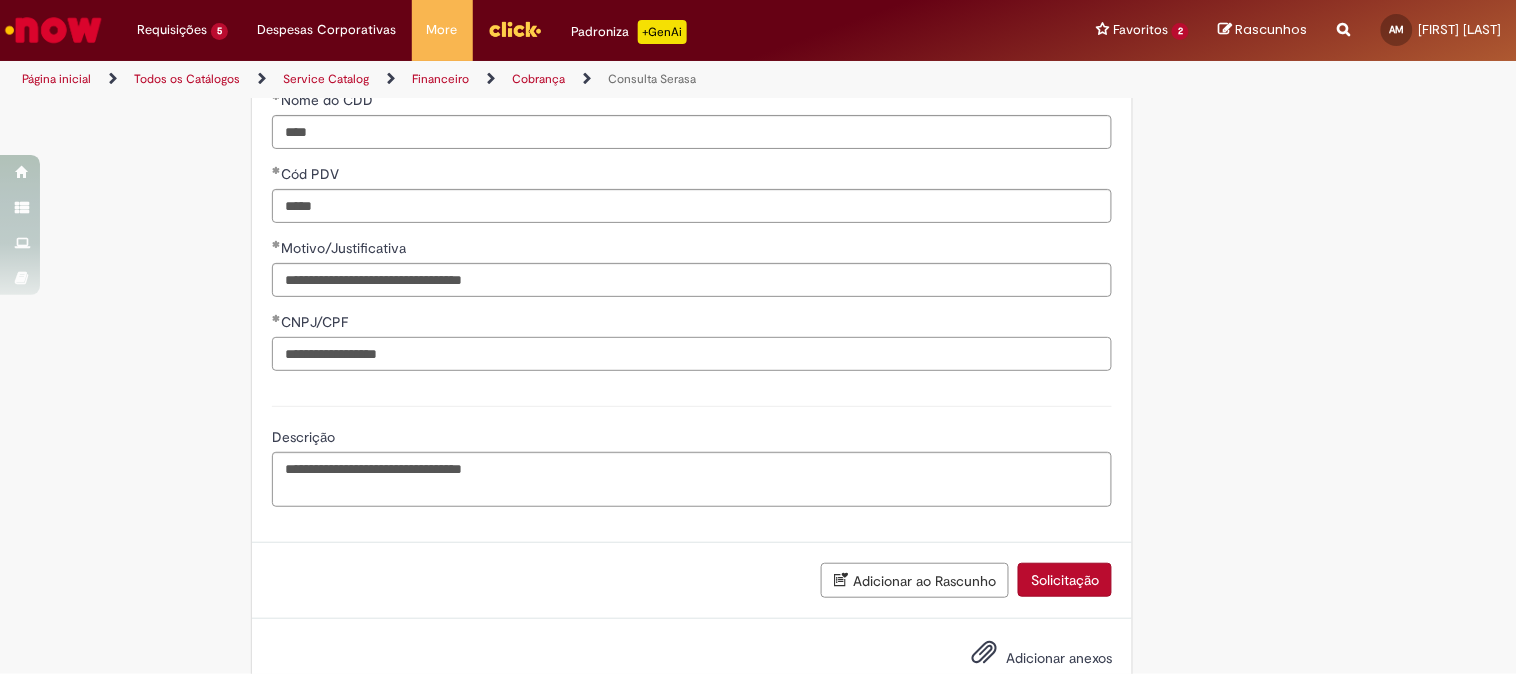 scroll, scrollTop: 722, scrollLeft: 0, axis: vertical 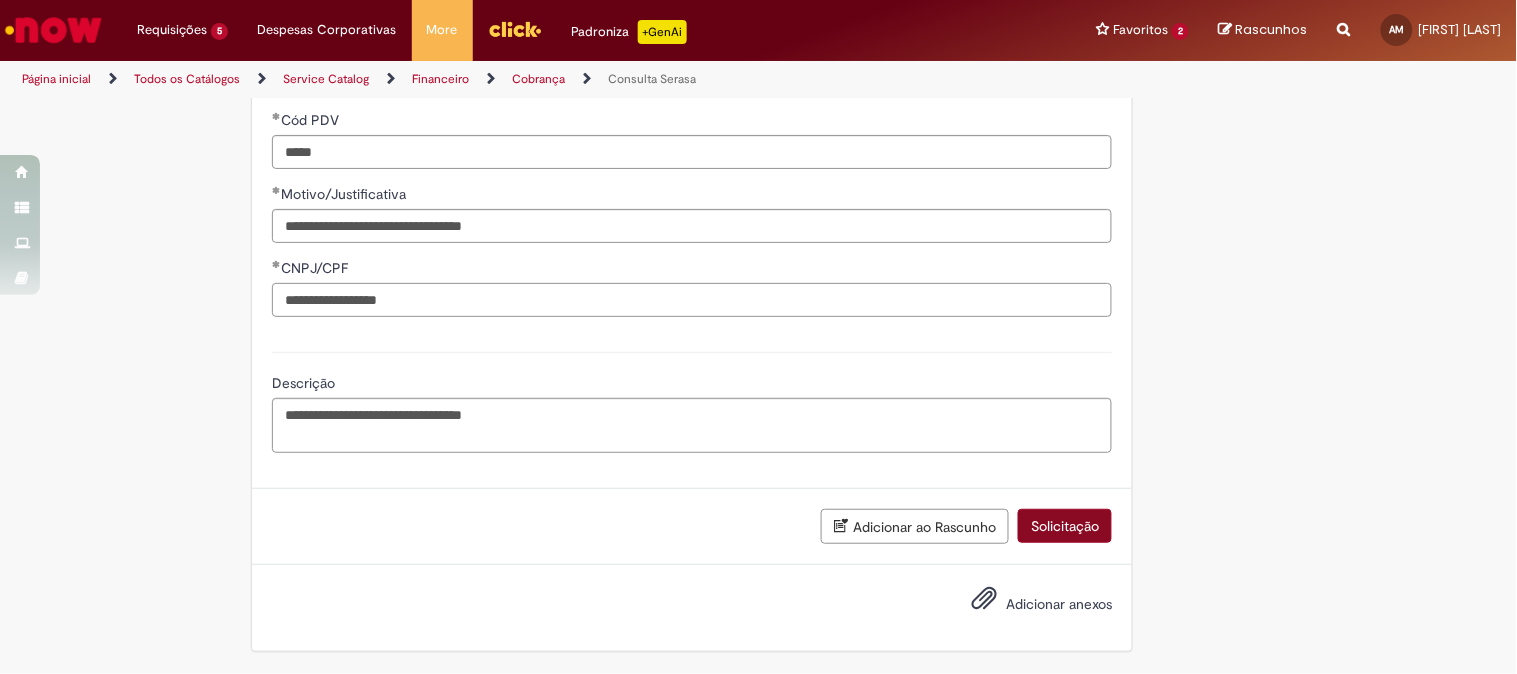 type on "**********" 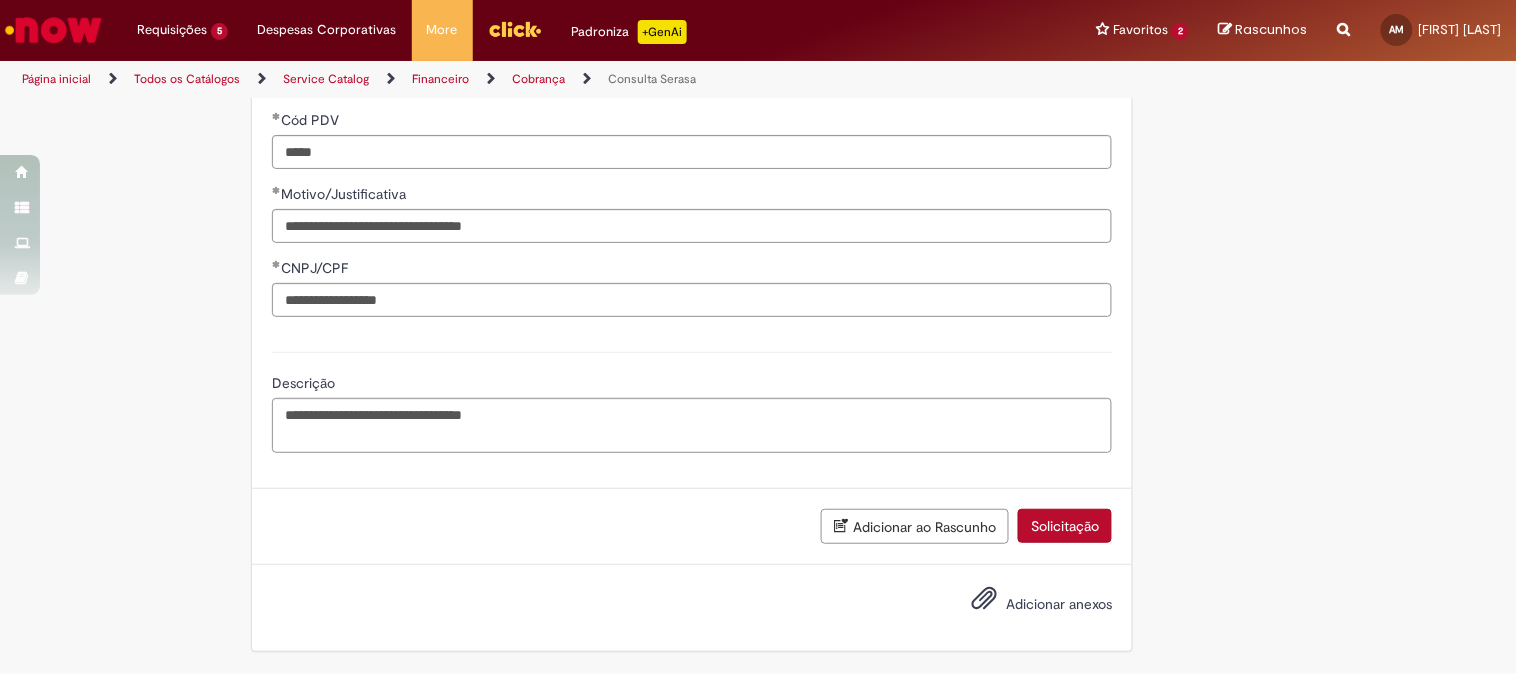 click on "Solicitação" at bounding box center (1065, 526) 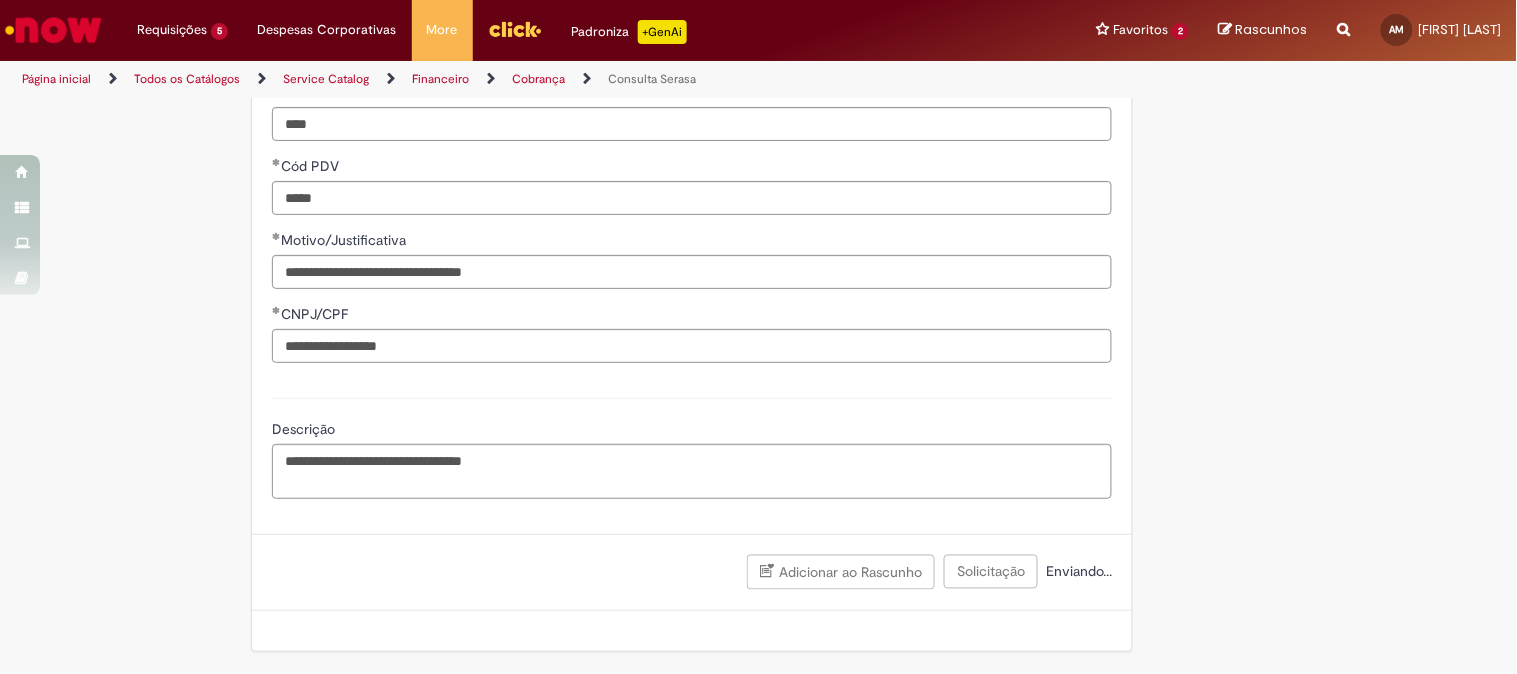 scroll, scrollTop: 675, scrollLeft: 0, axis: vertical 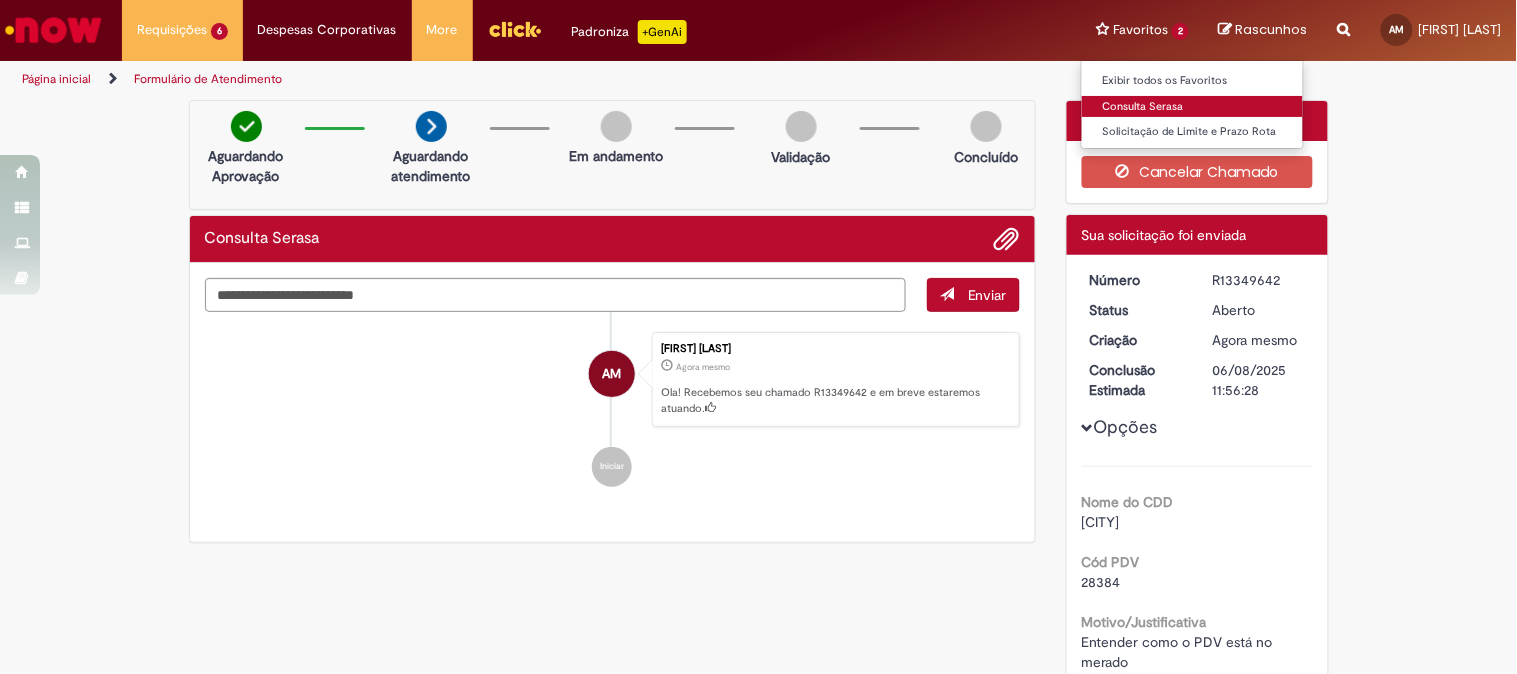 click on "Consulta Serasa" at bounding box center (1192, 107) 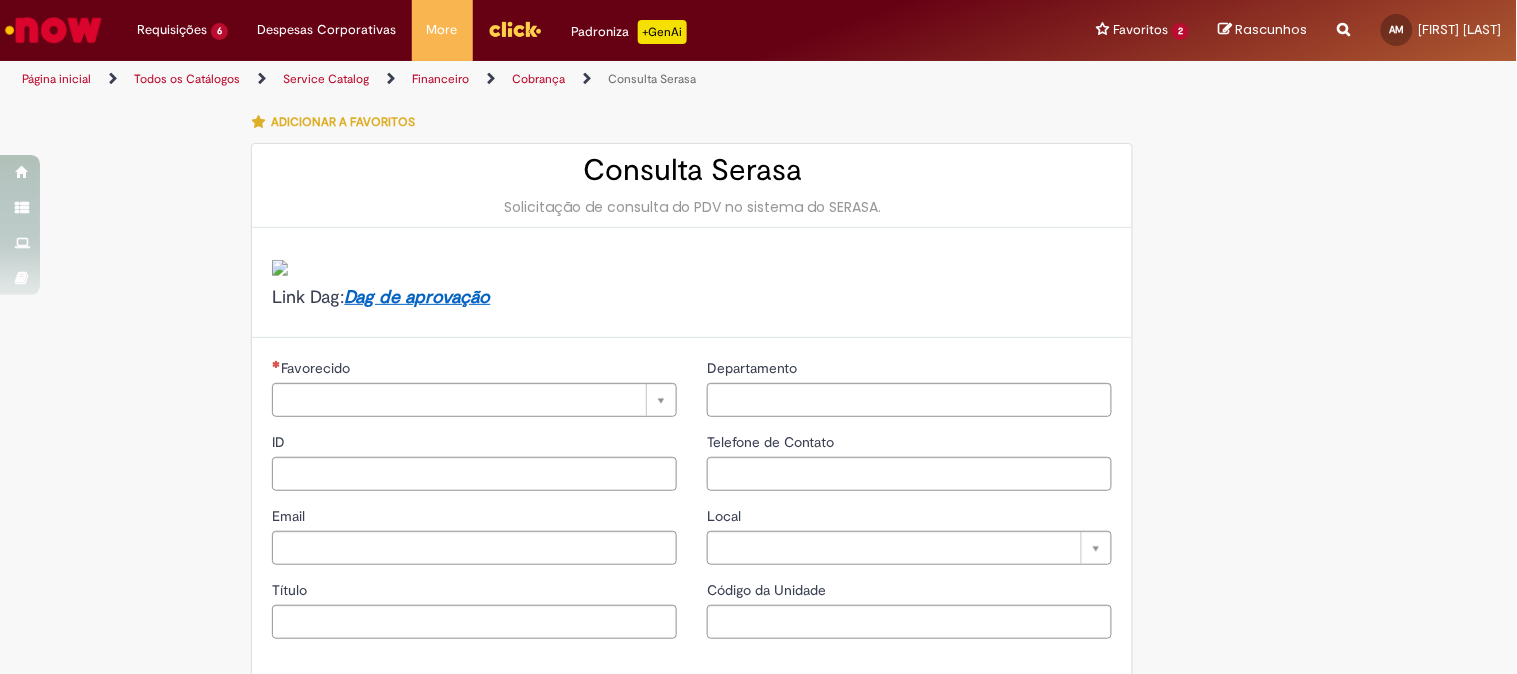 type on "********" 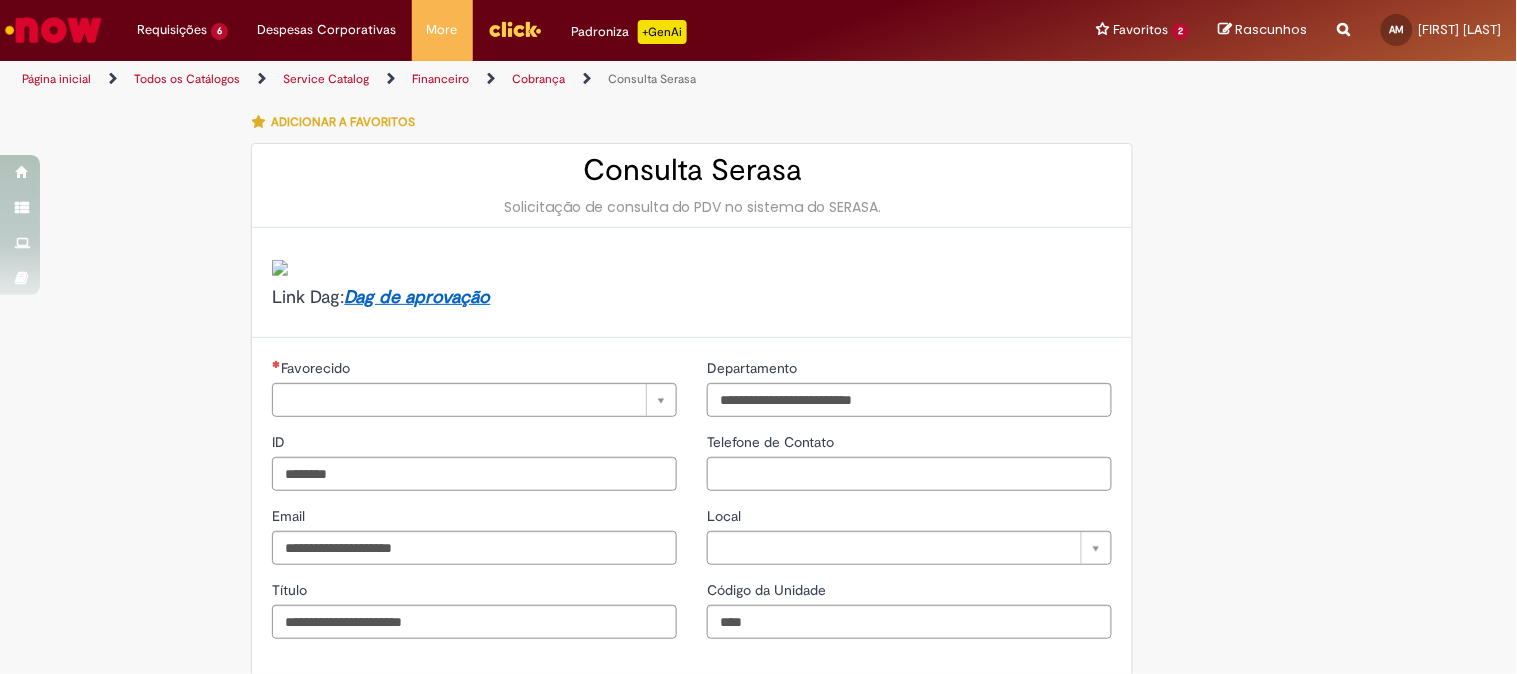 type on "**********" 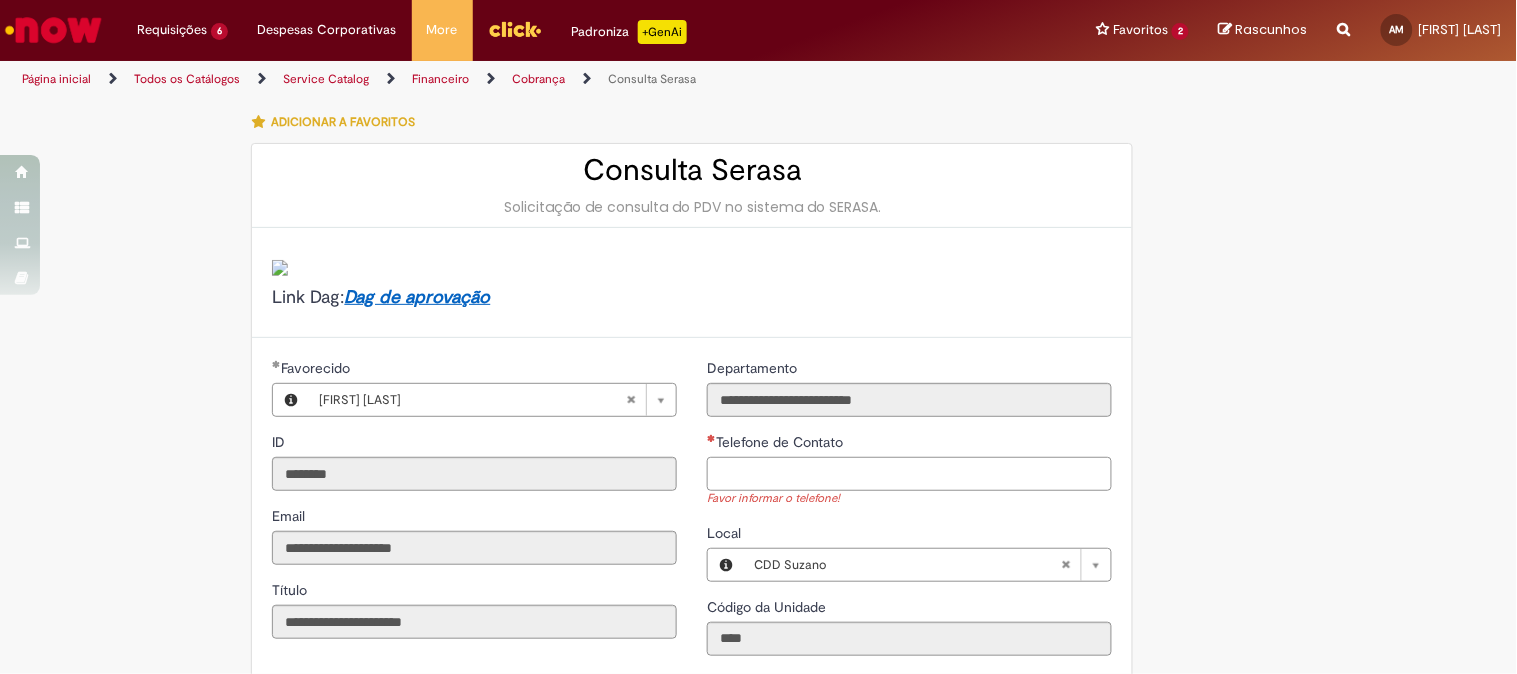 click on "Telefone de Contato" at bounding box center [909, 474] 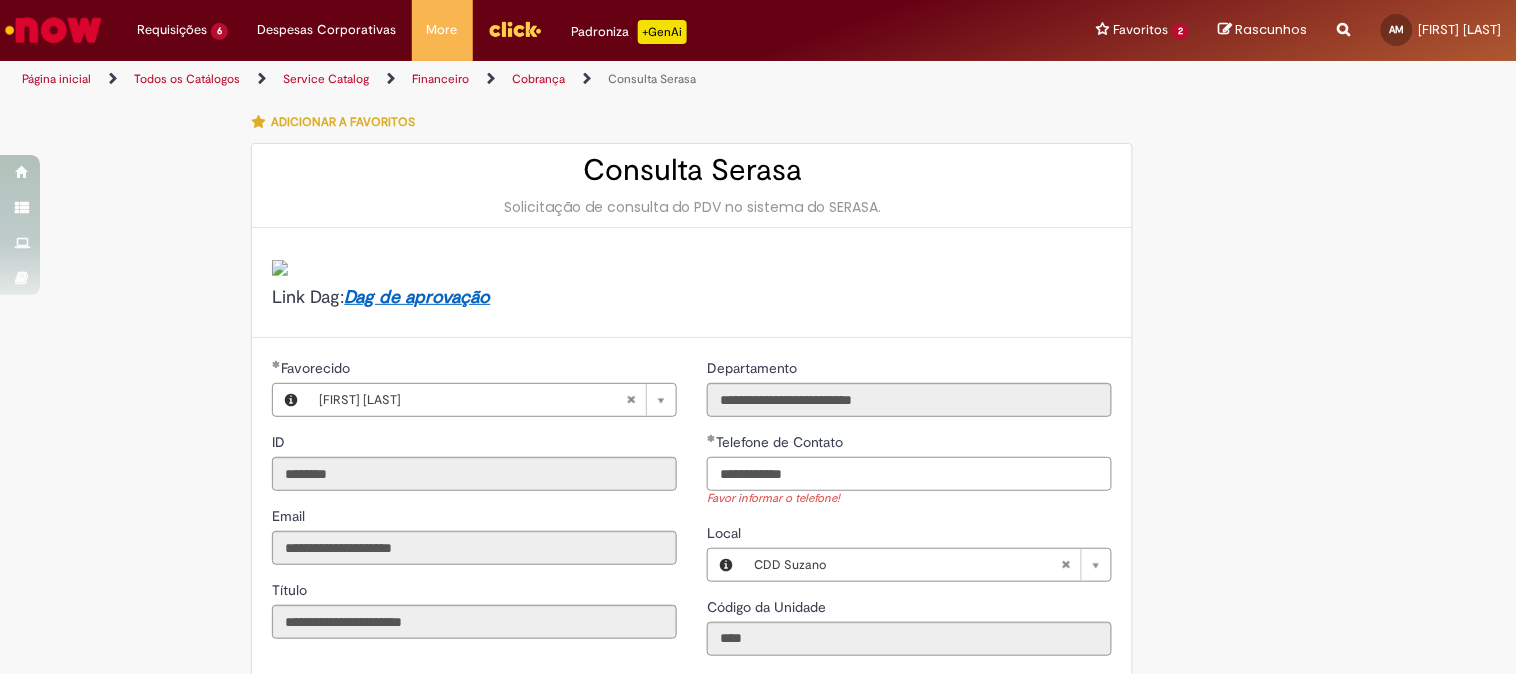 type on "**********" 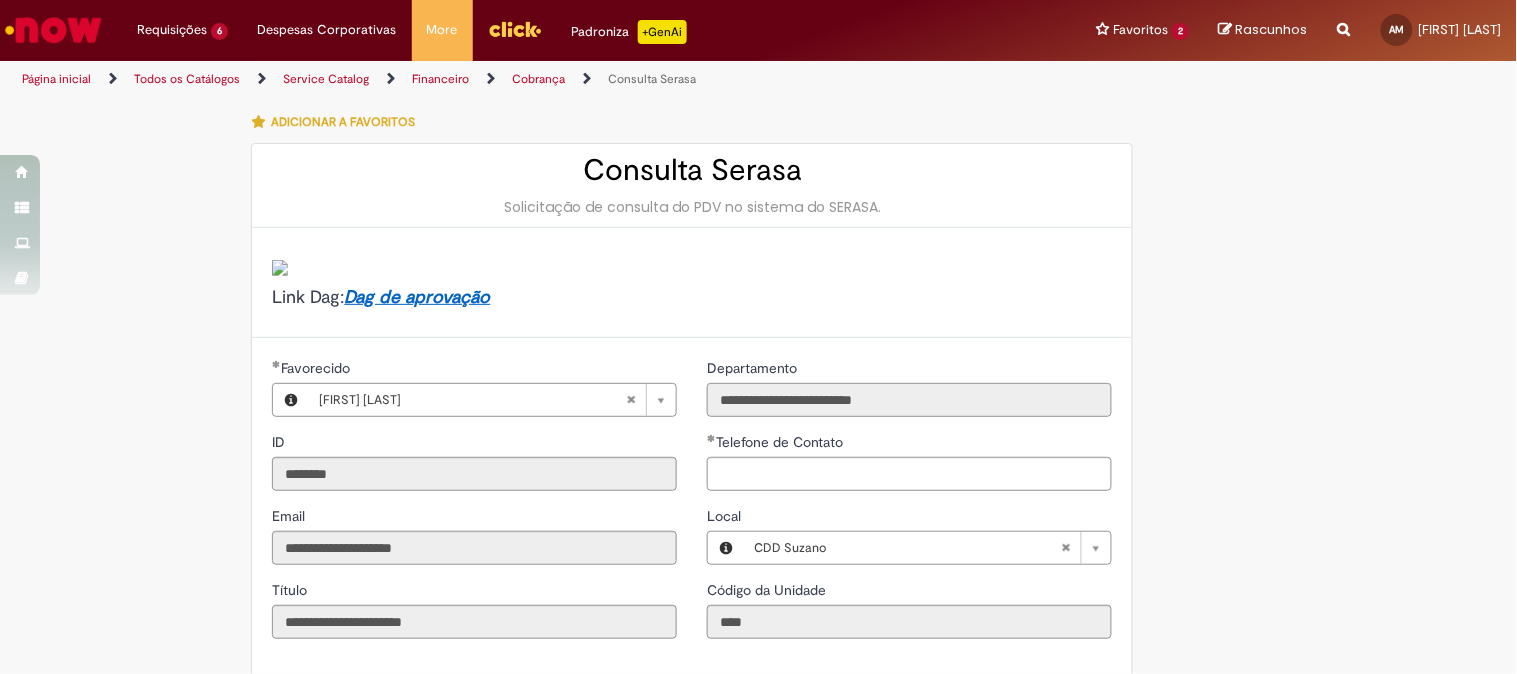 click on "**********" at bounding box center (909, 400) 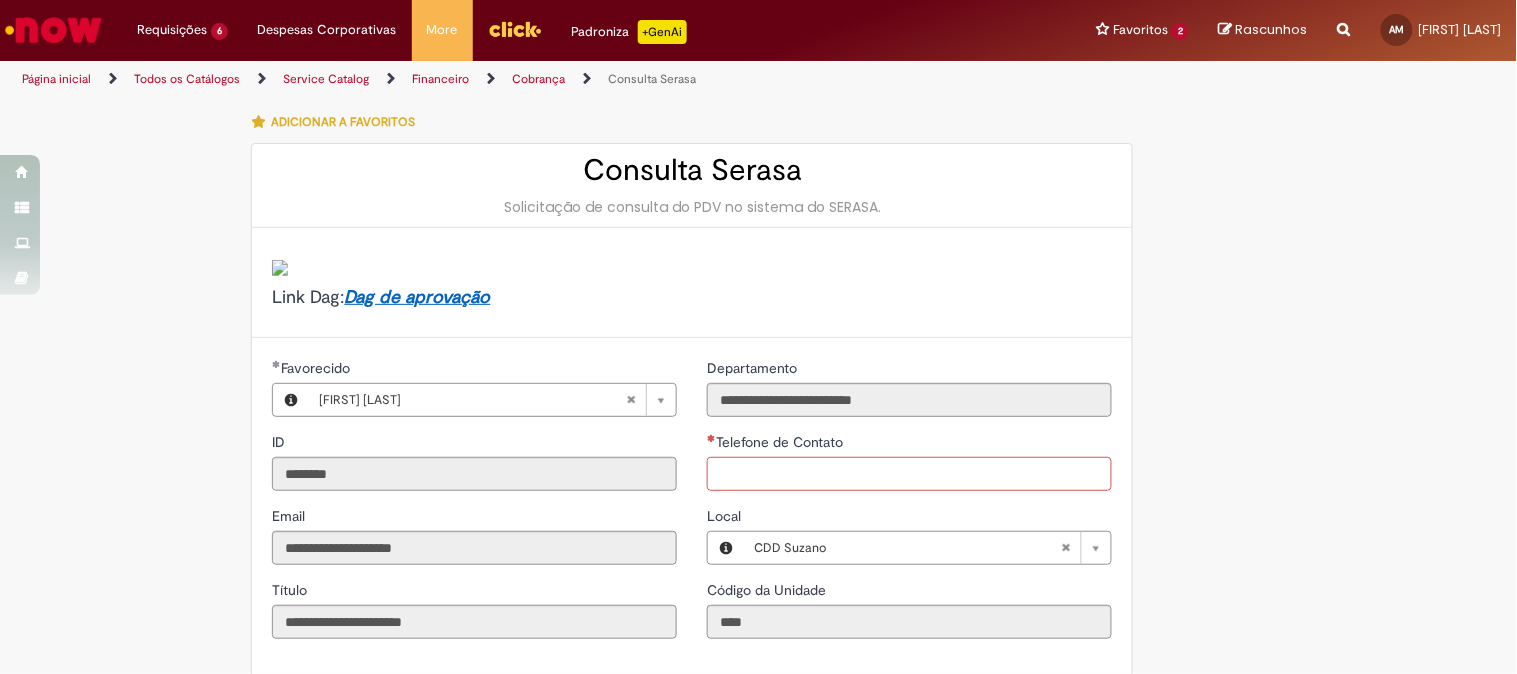 scroll, scrollTop: 222, scrollLeft: 0, axis: vertical 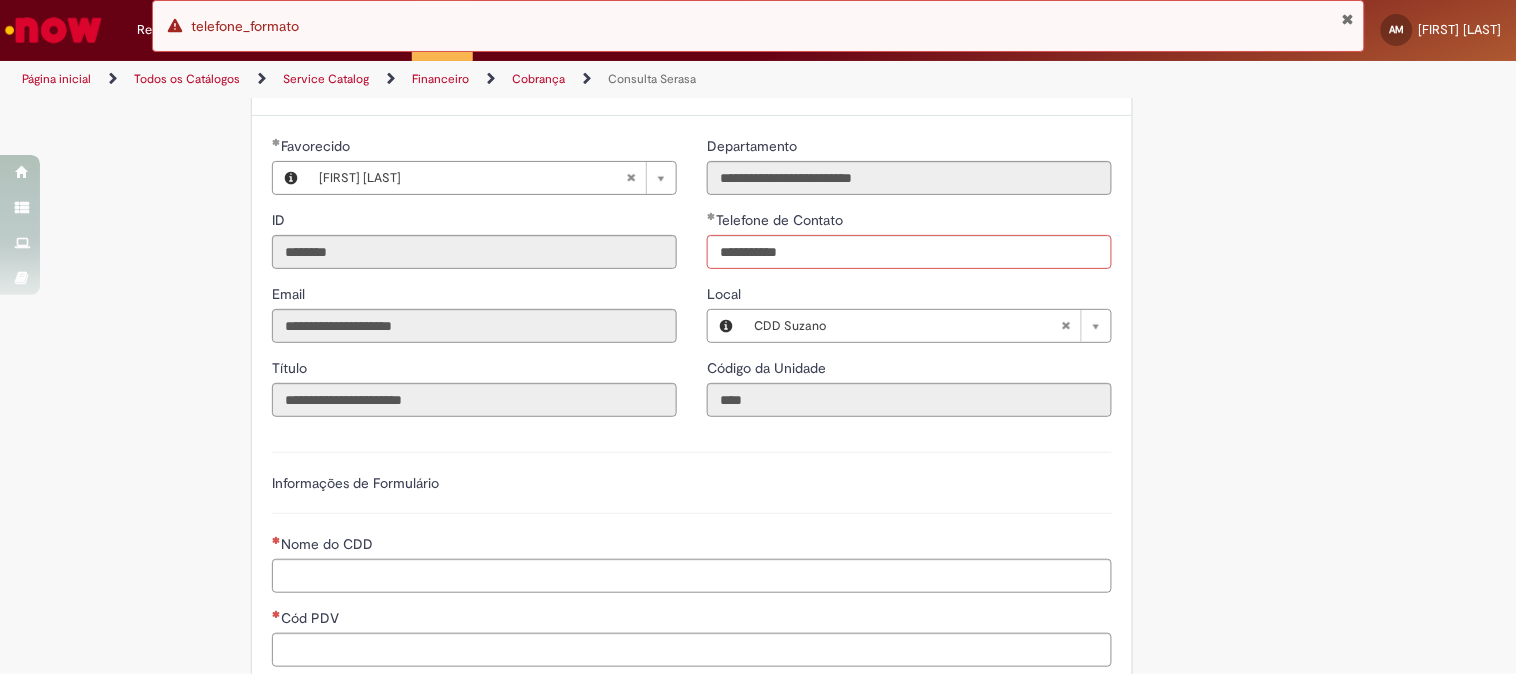 type on "**********" 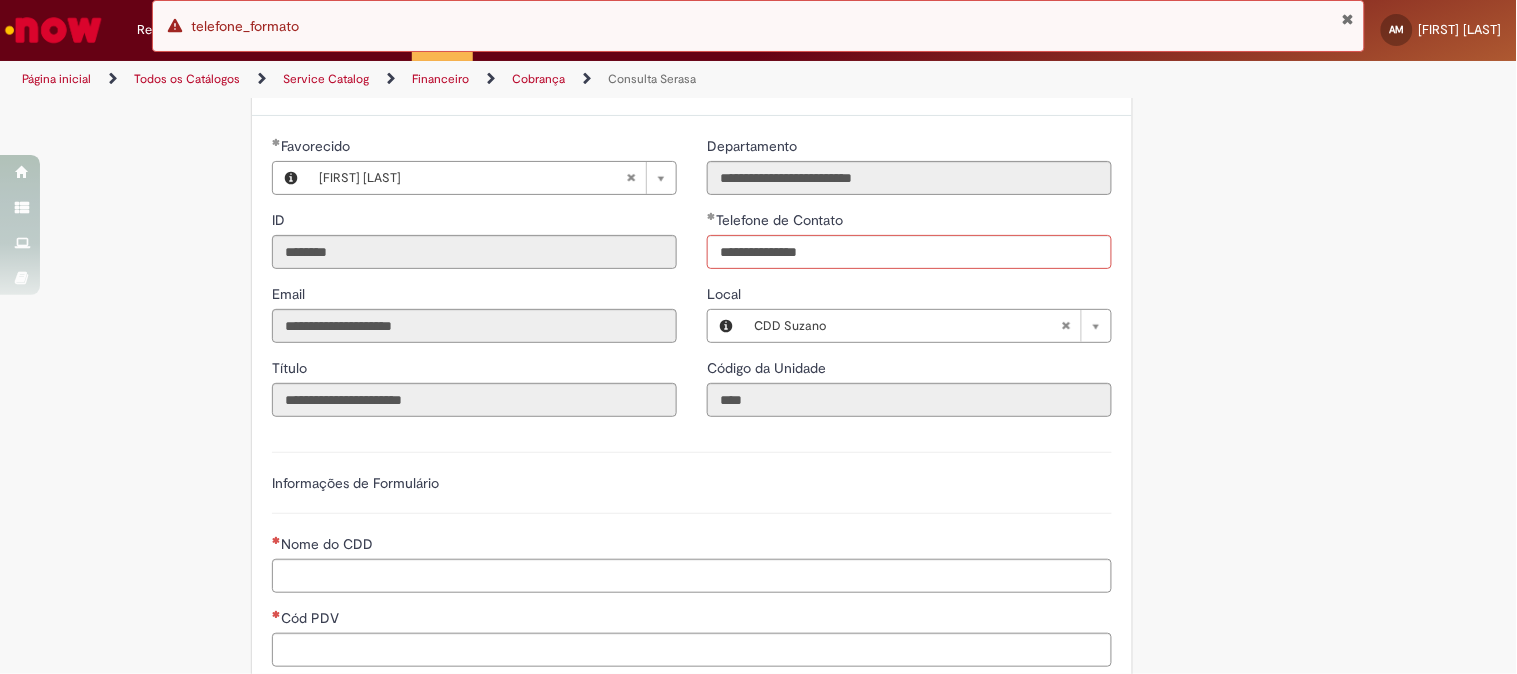 click on "**********" at bounding box center [759, 524] 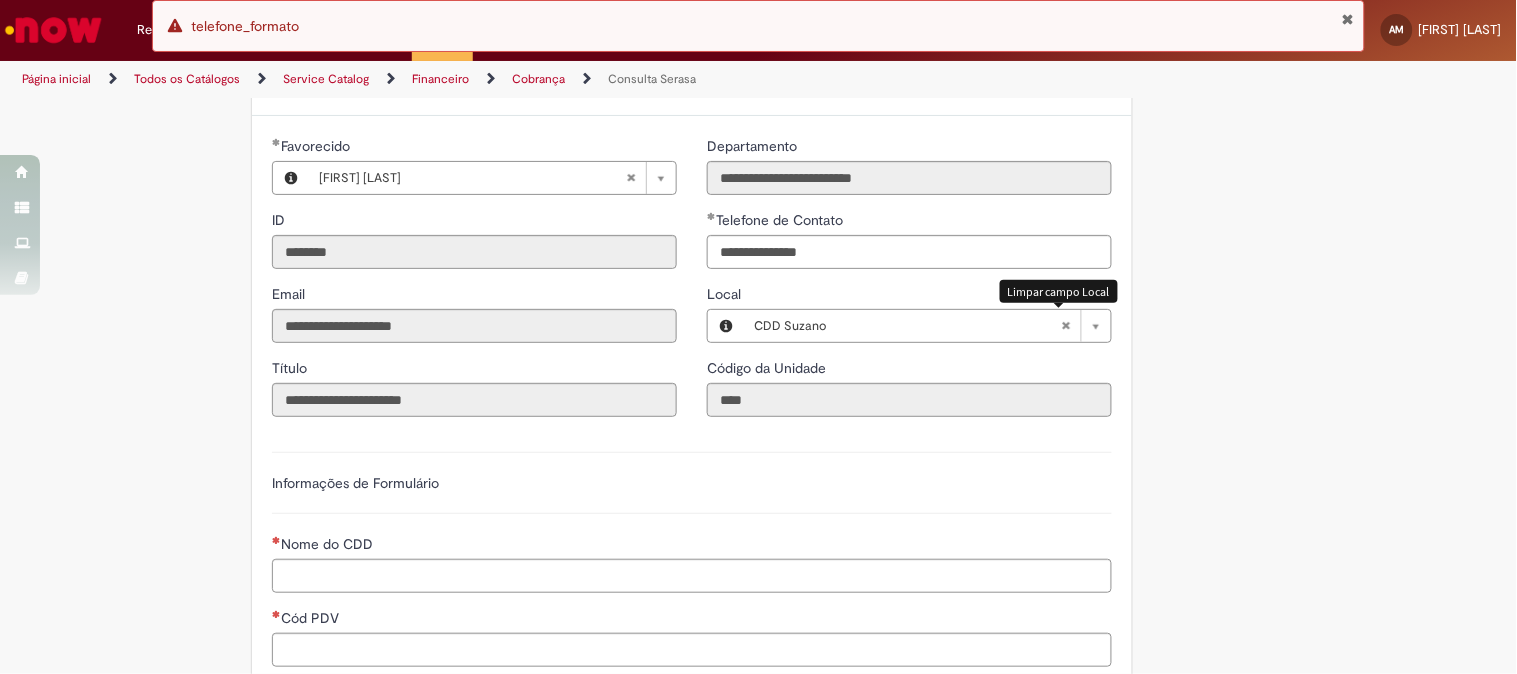 scroll, scrollTop: 444, scrollLeft: 0, axis: vertical 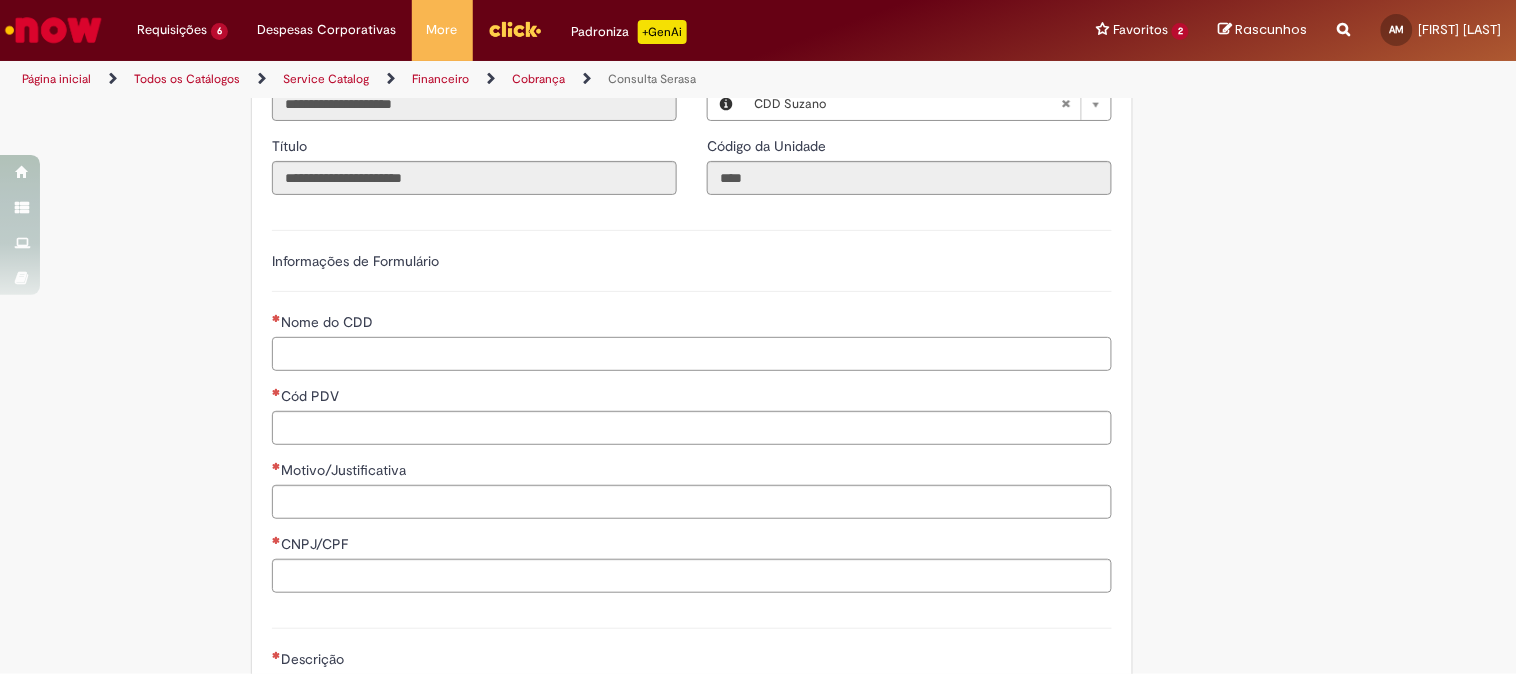 click on "Nome do CDD" at bounding box center [692, 354] 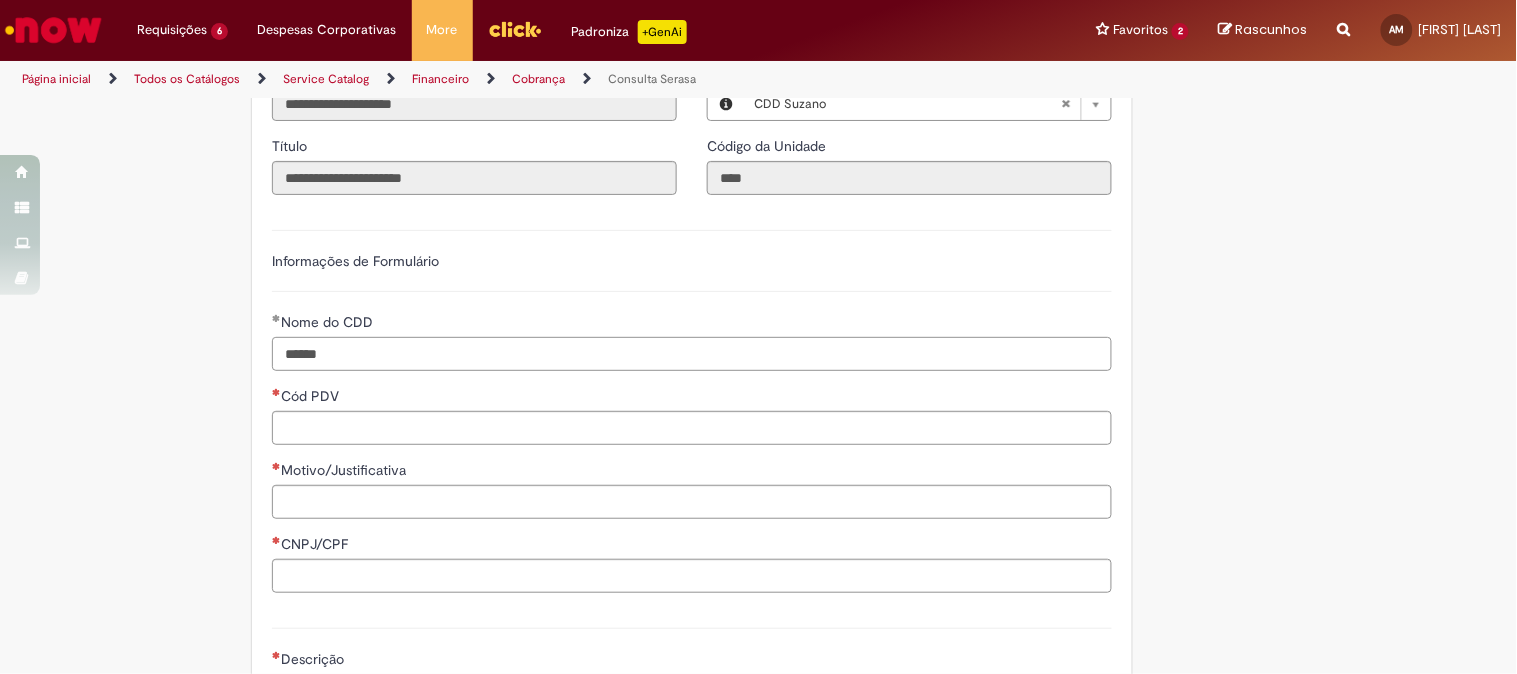 type on "******" 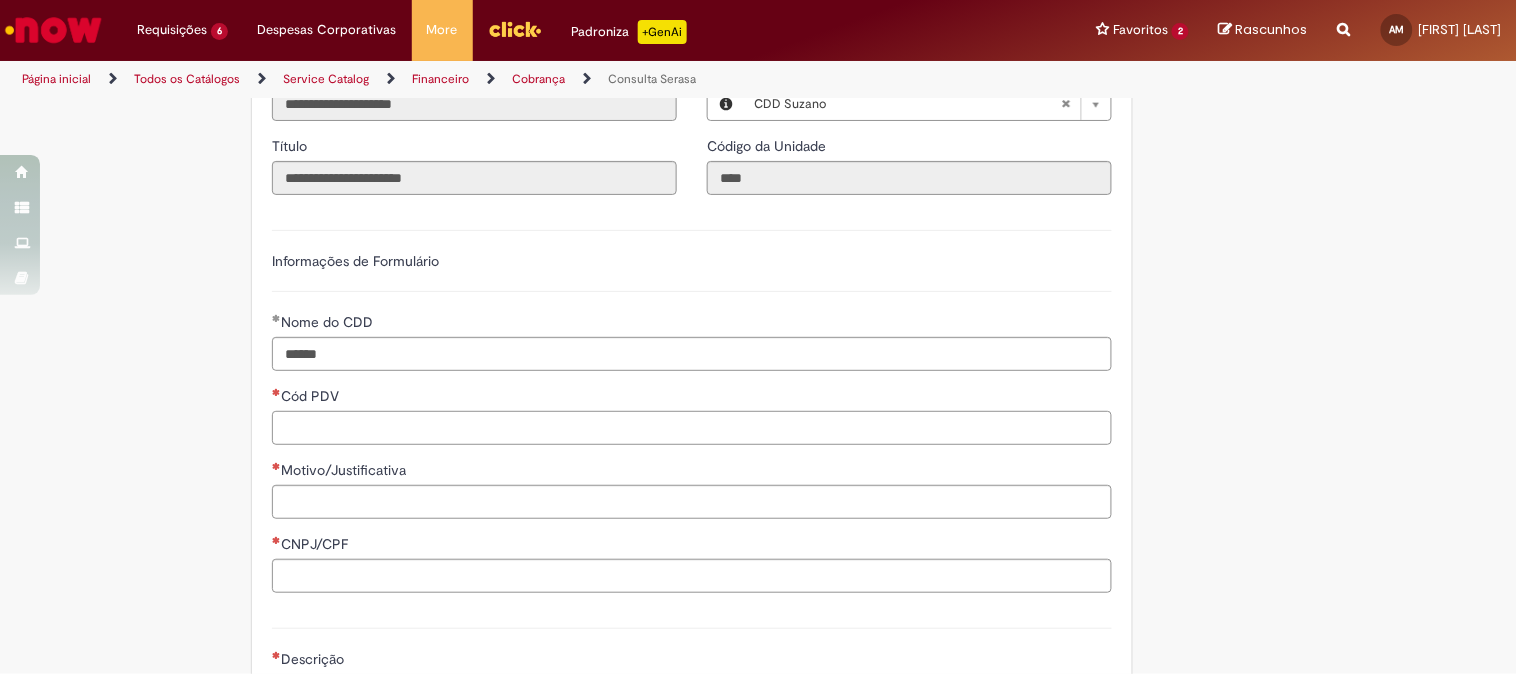 click on "Cód PDV" at bounding box center [692, 428] 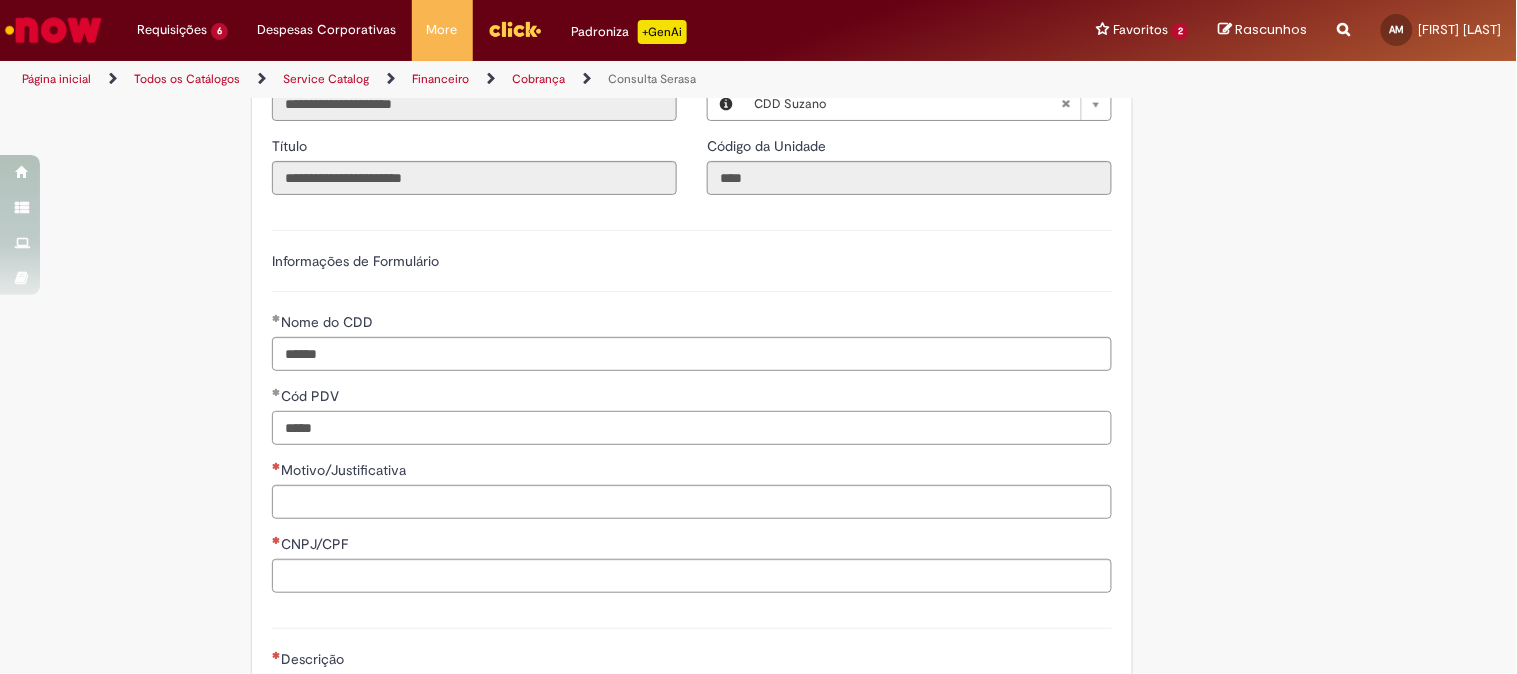 type on "*****" 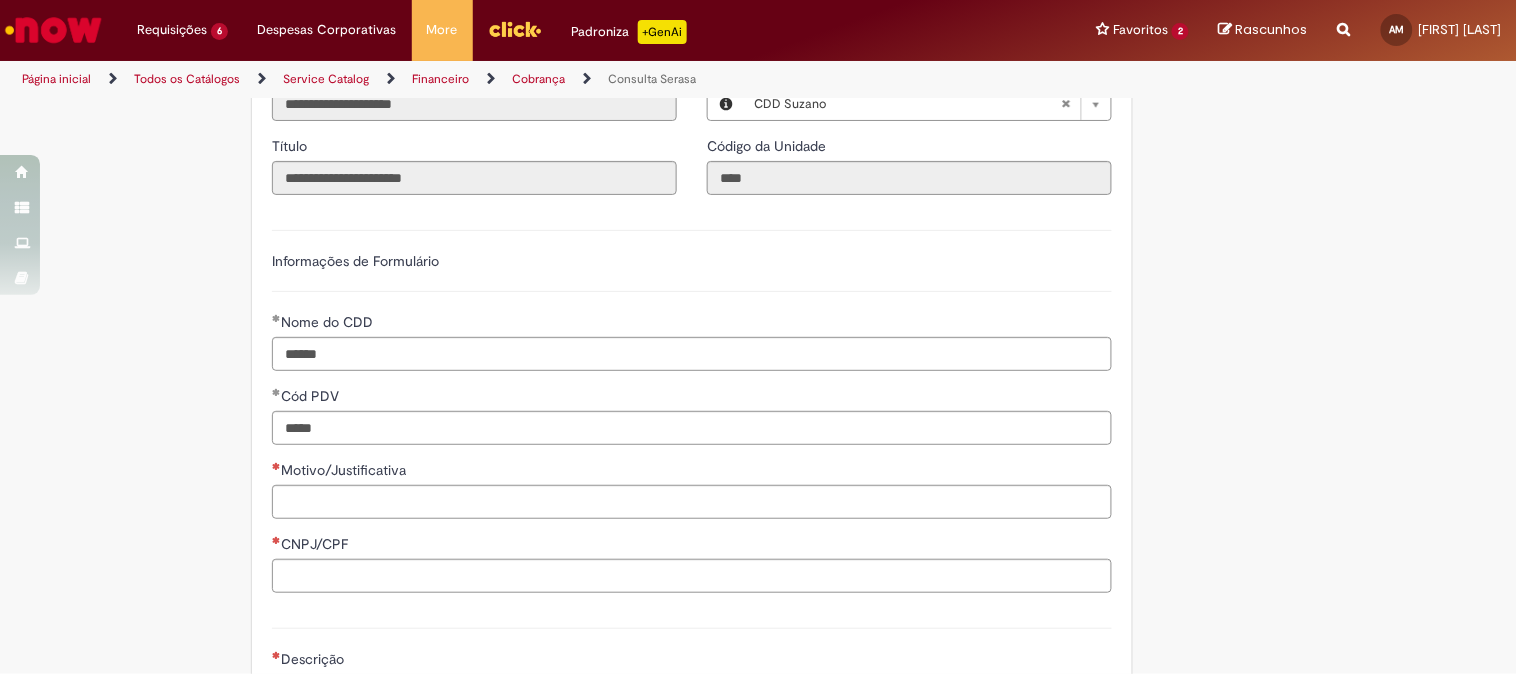 scroll, scrollTop: 0, scrollLeft: 0, axis: both 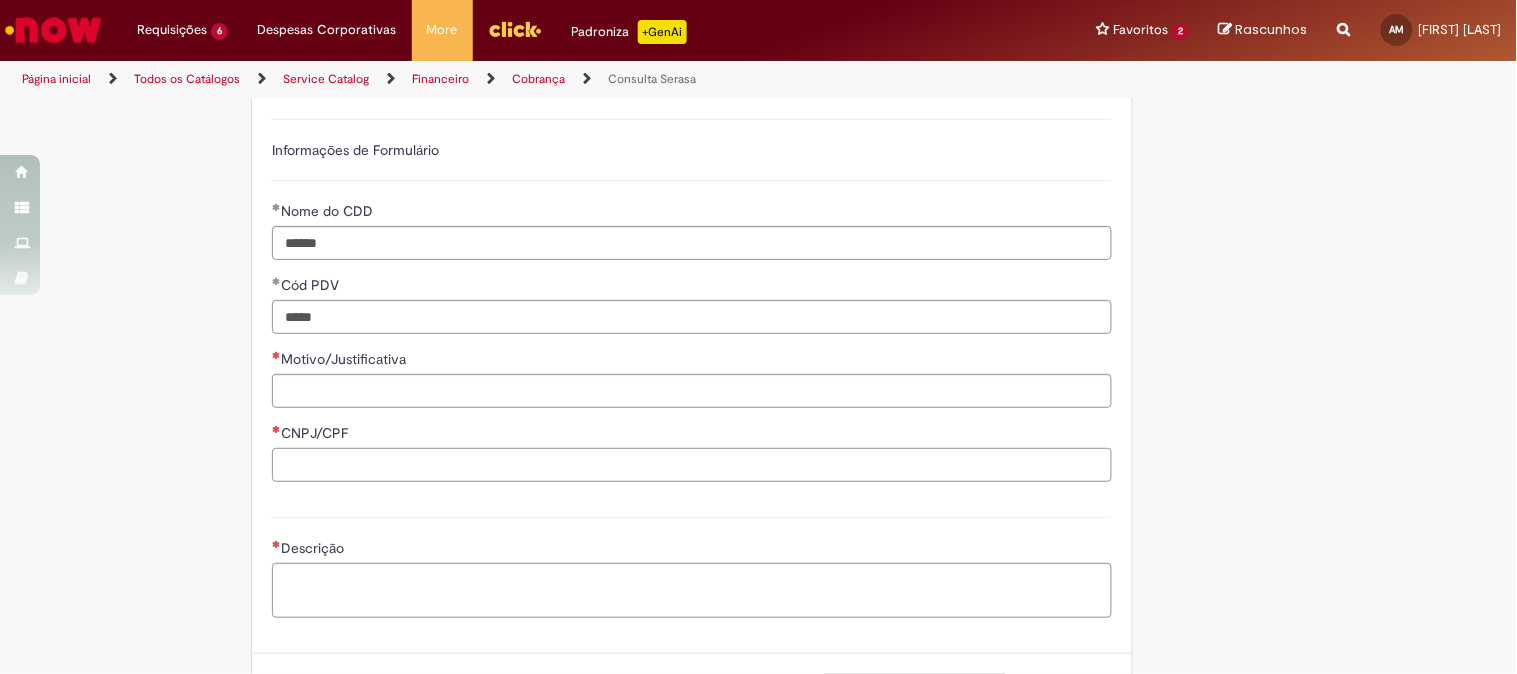 click on "CNPJ/CPF" at bounding box center [692, 465] 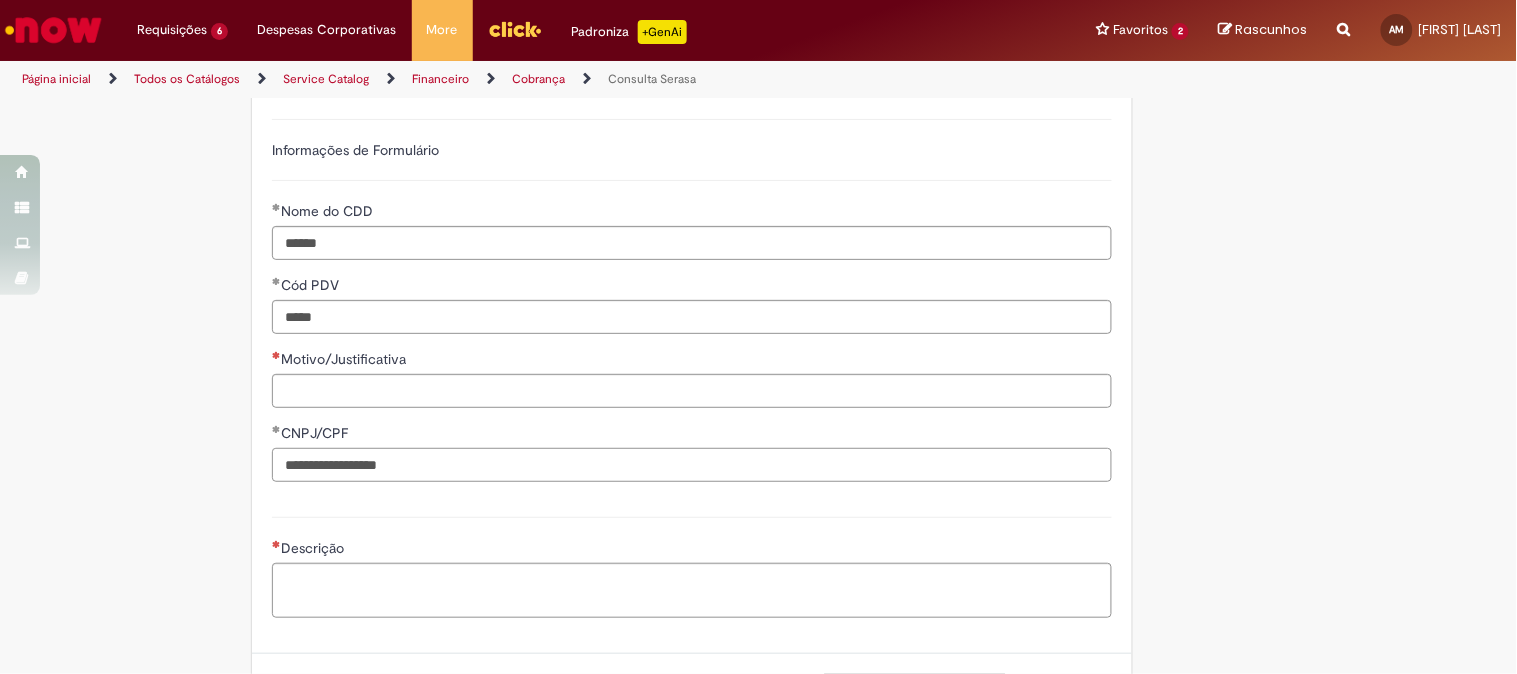 type on "**********" 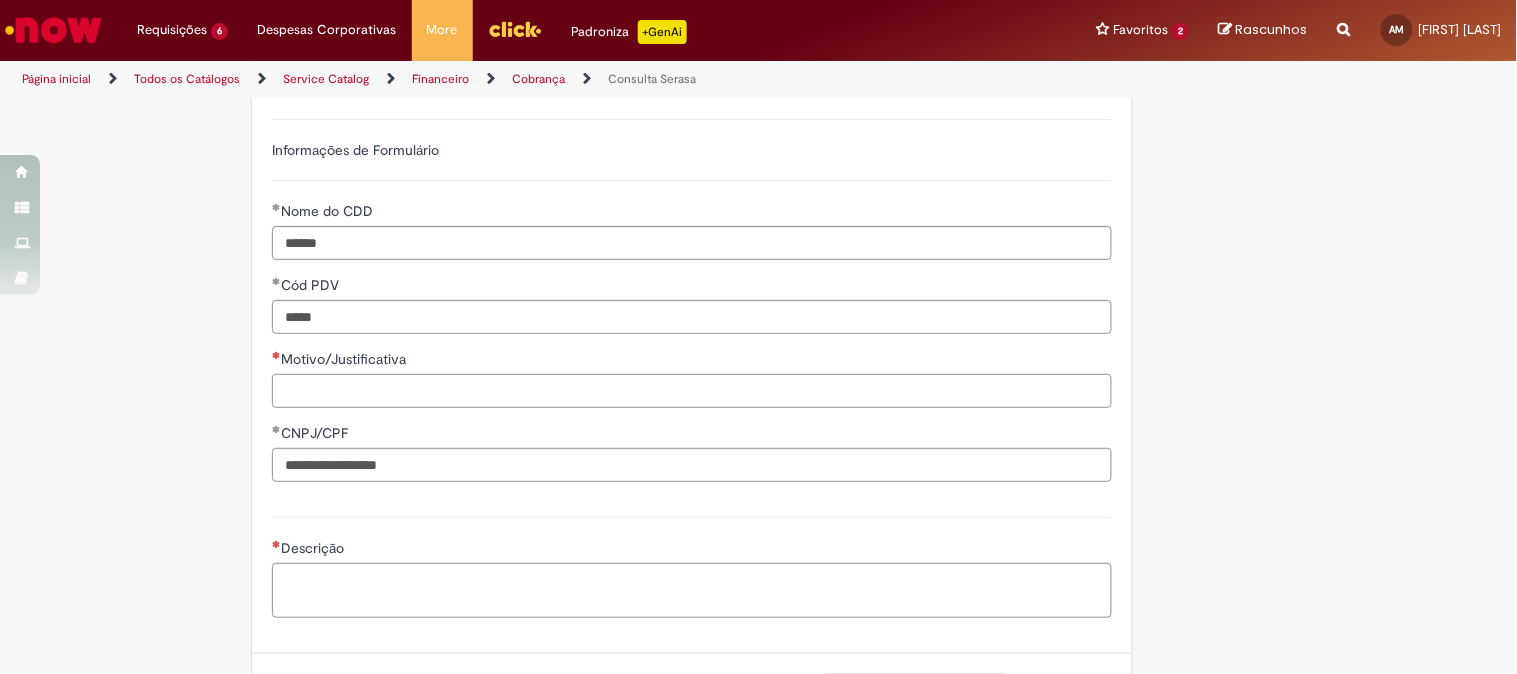 click on "Motivo/Justificativa" at bounding box center [692, 391] 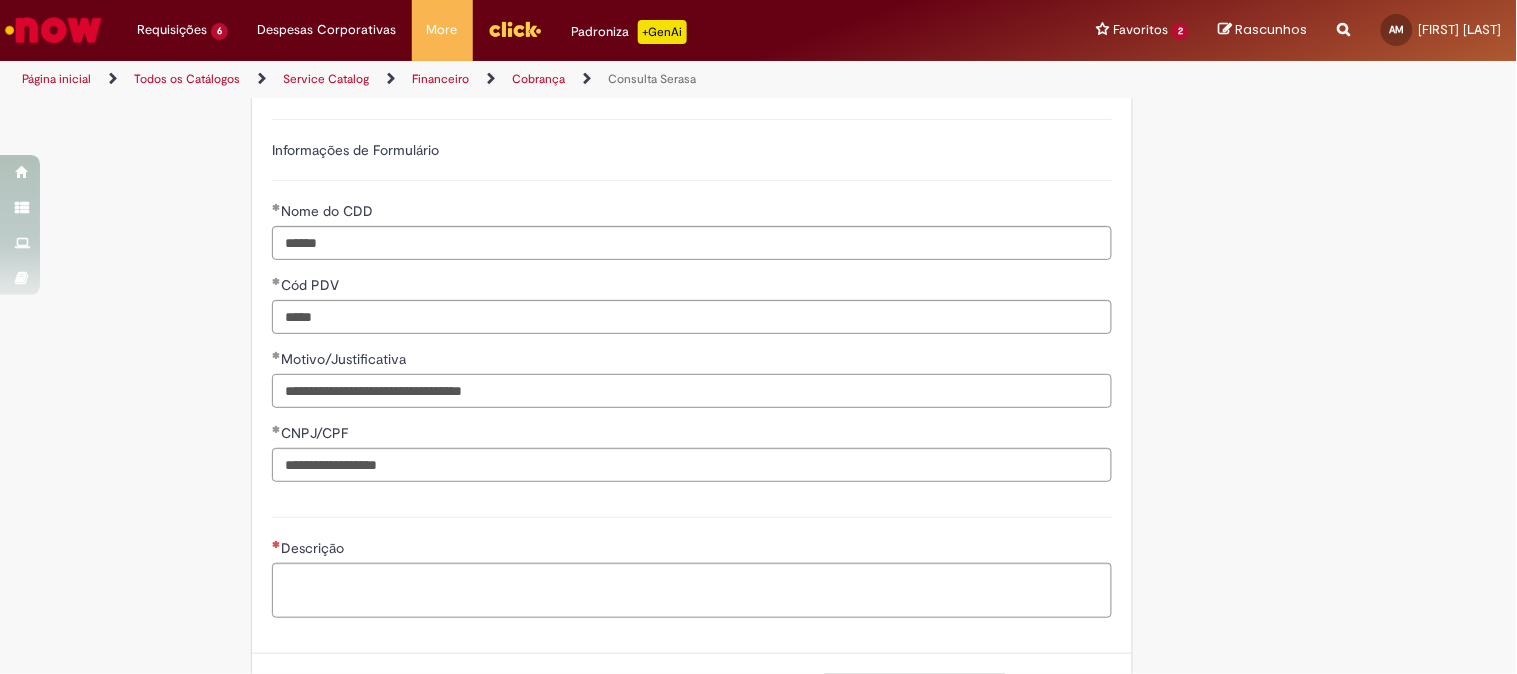 click on "**********" at bounding box center [692, 391] 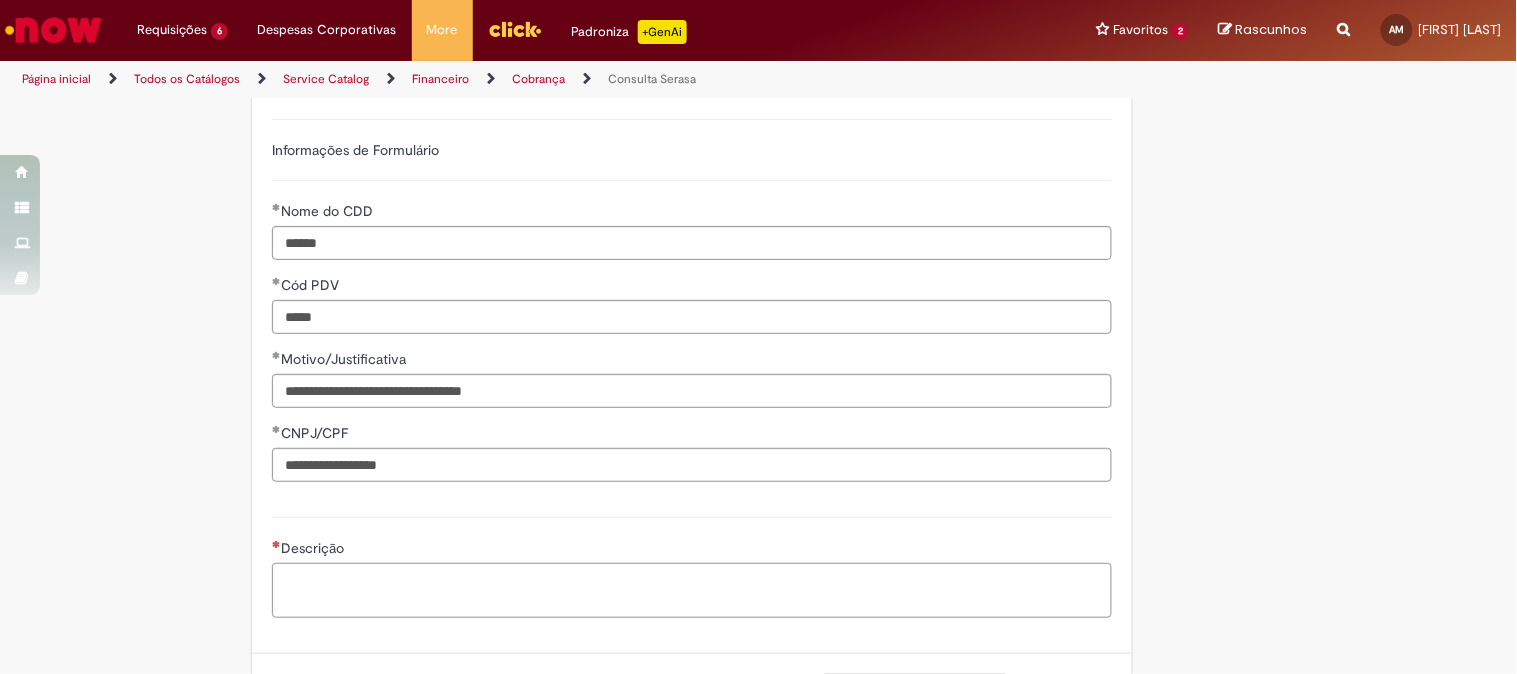 click on "Descrição" at bounding box center (692, 590) 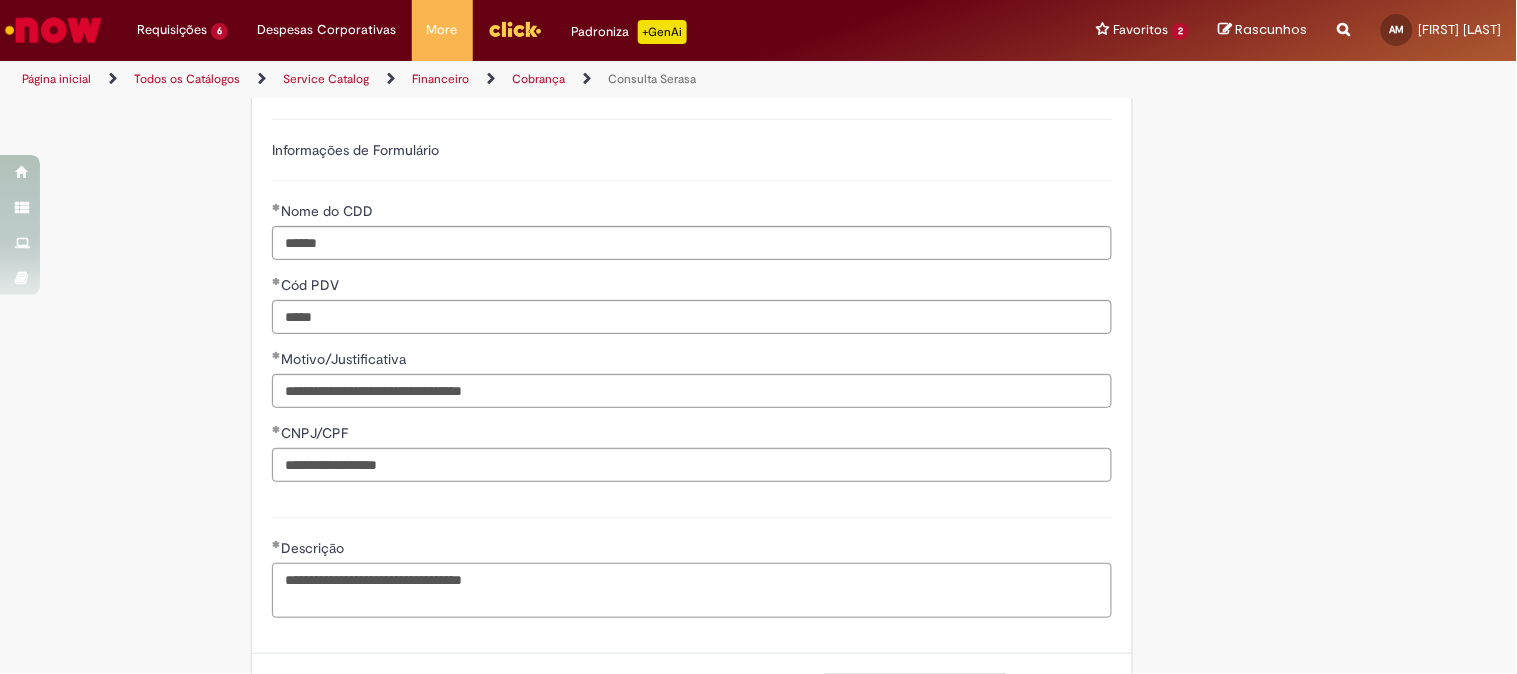 scroll, scrollTop: 722, scrollLeft: 0, axis: vertical 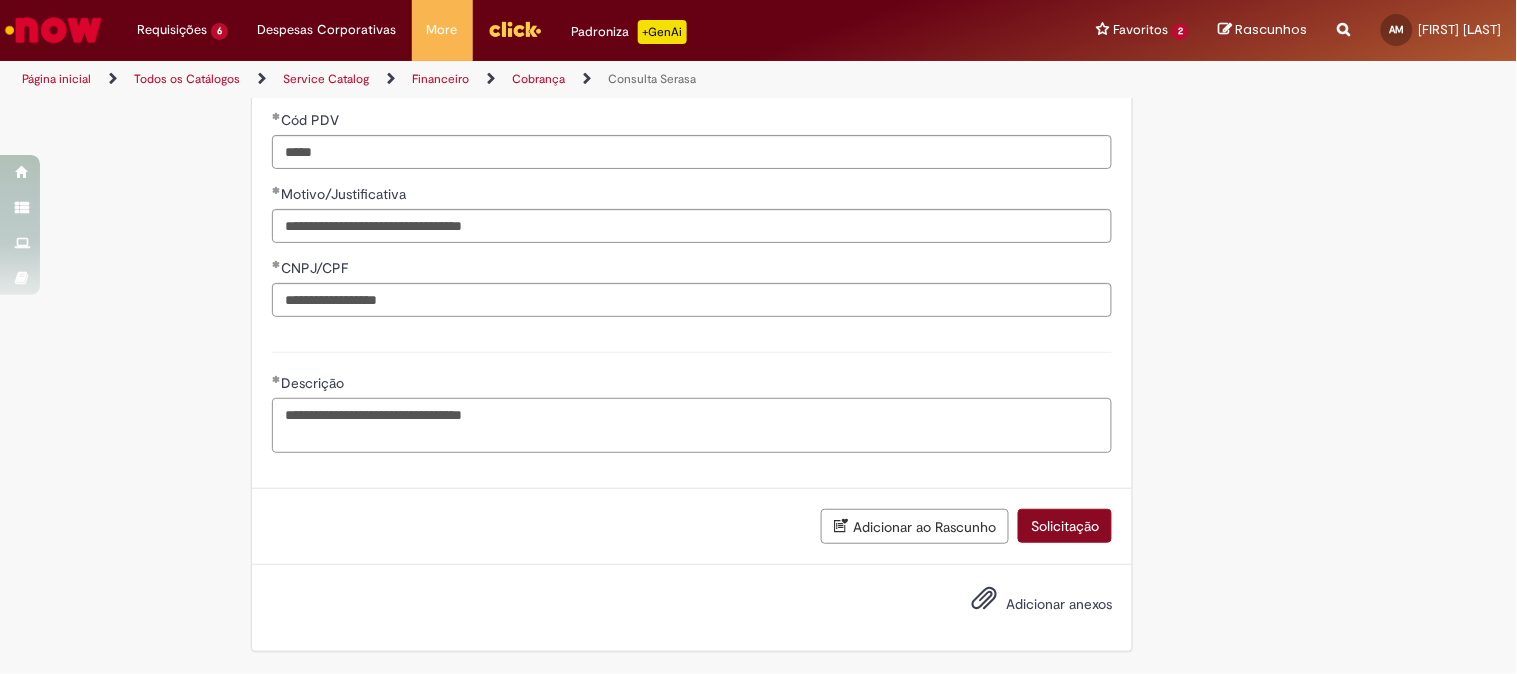 type on "**********" 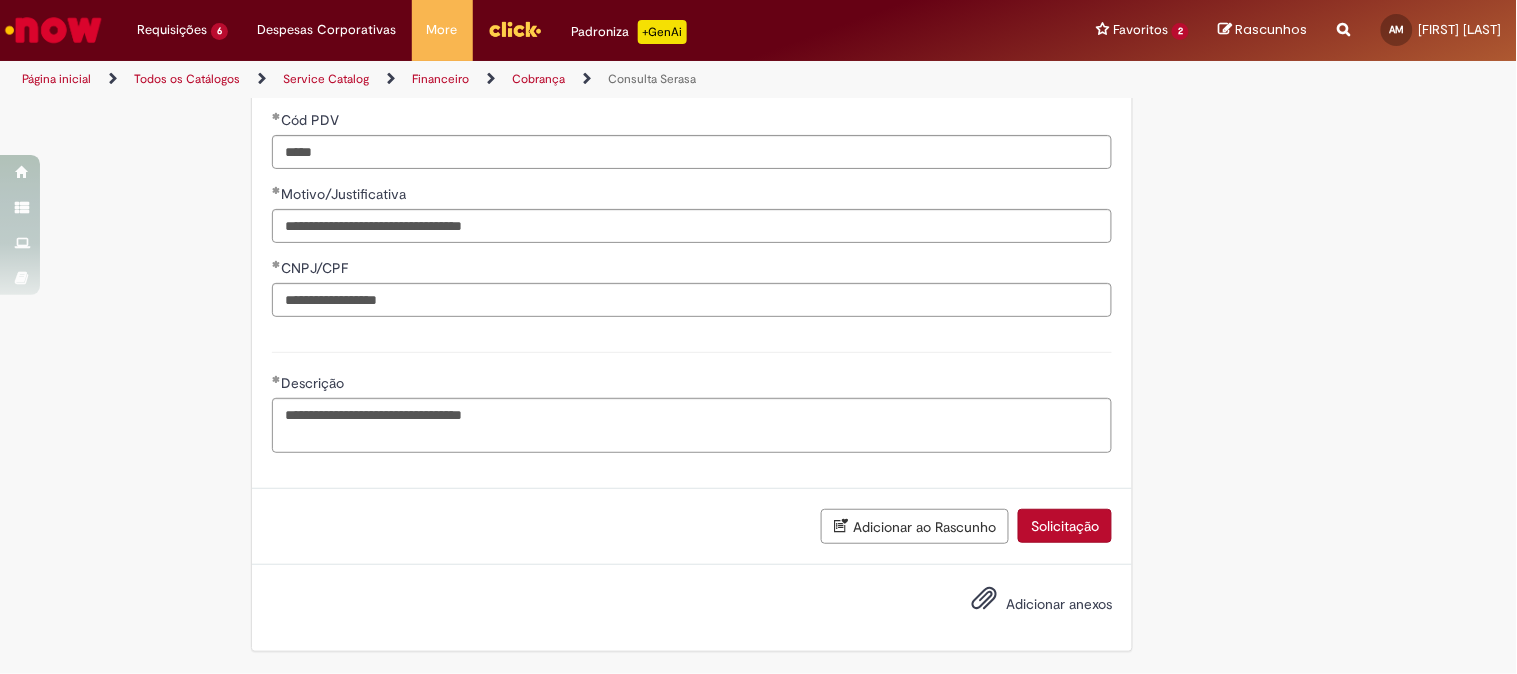 click on "Solicitação" at bounding box center [1065, 526] 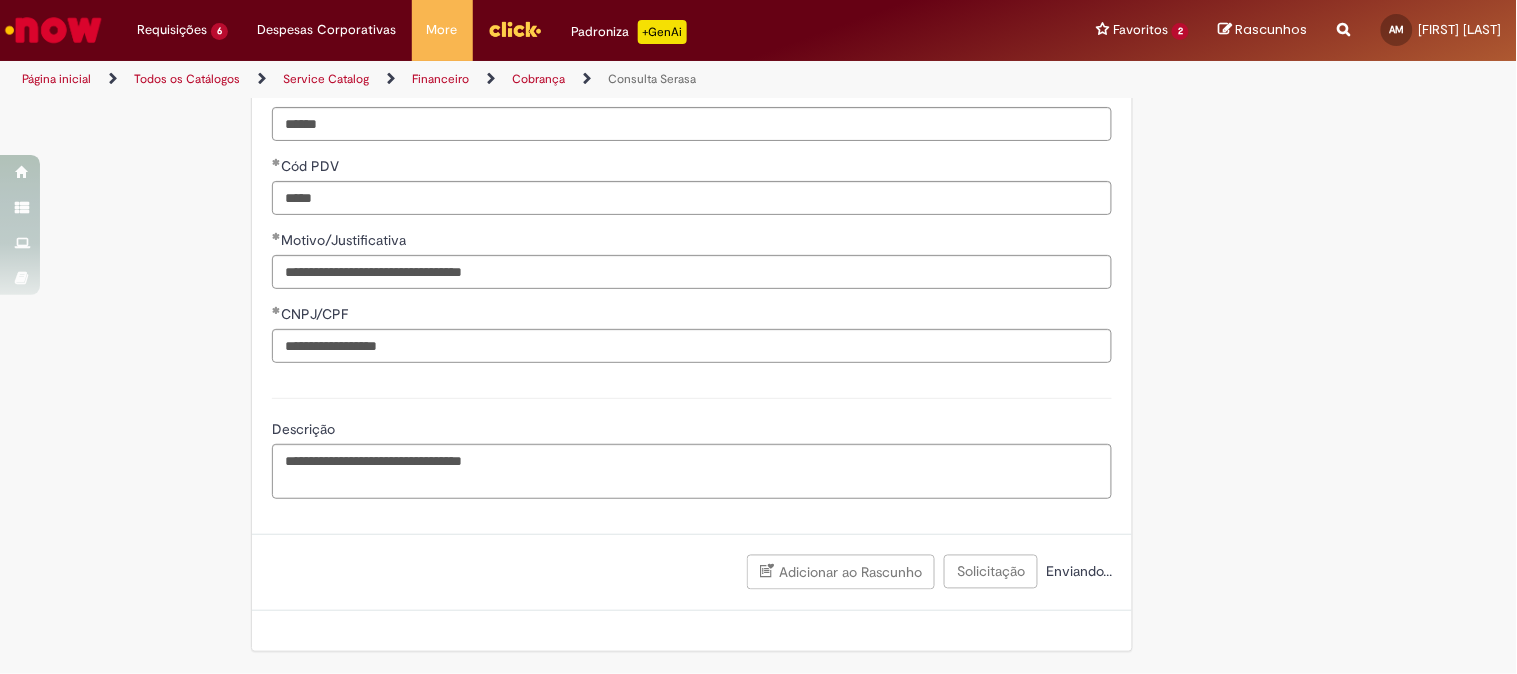 scroll, scrollTop: 675, scrollLeft: 0, axis: vertical 